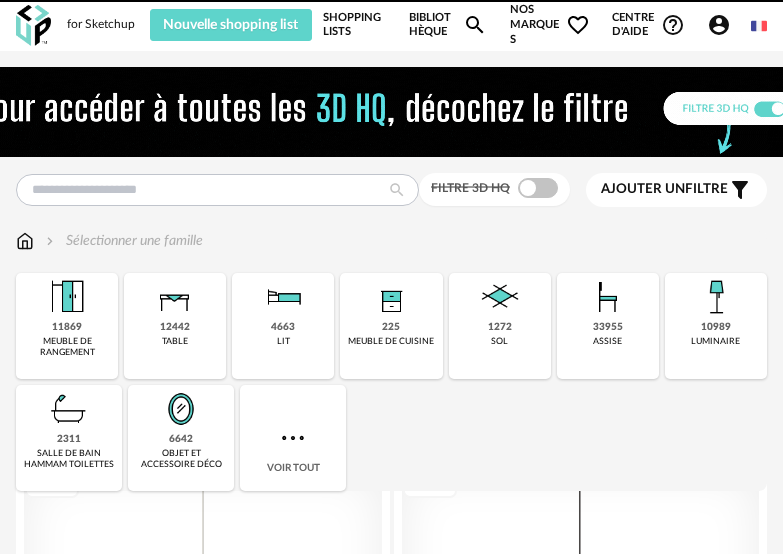 scroll, scrollTop: 0, scrollLeft: 0, axis: both 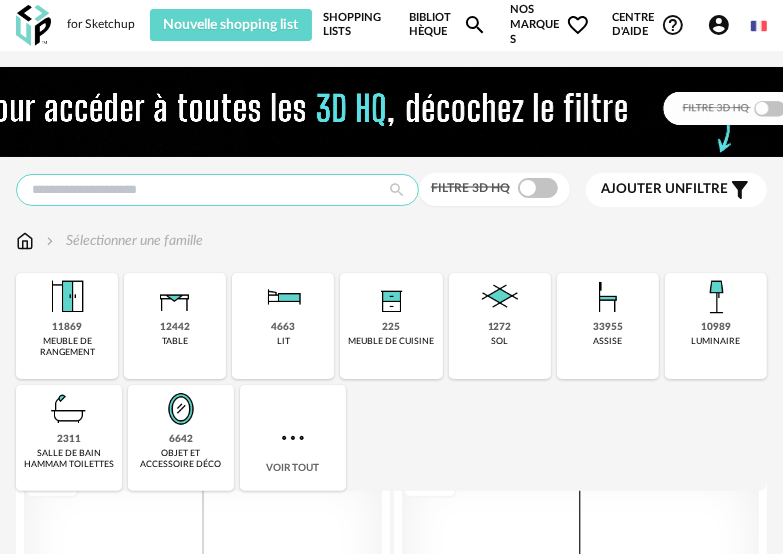 click at bounding box center [217, 190] 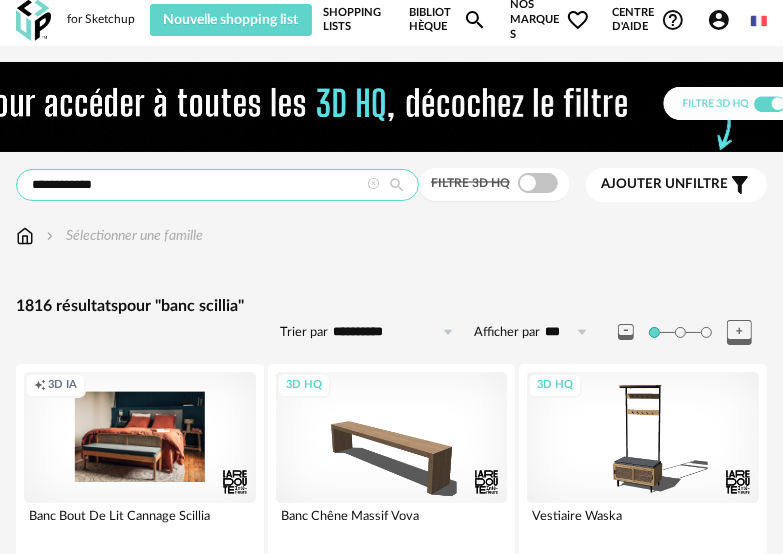 scroll, scrollTop: 0, scrollLeft: 0, axis: both 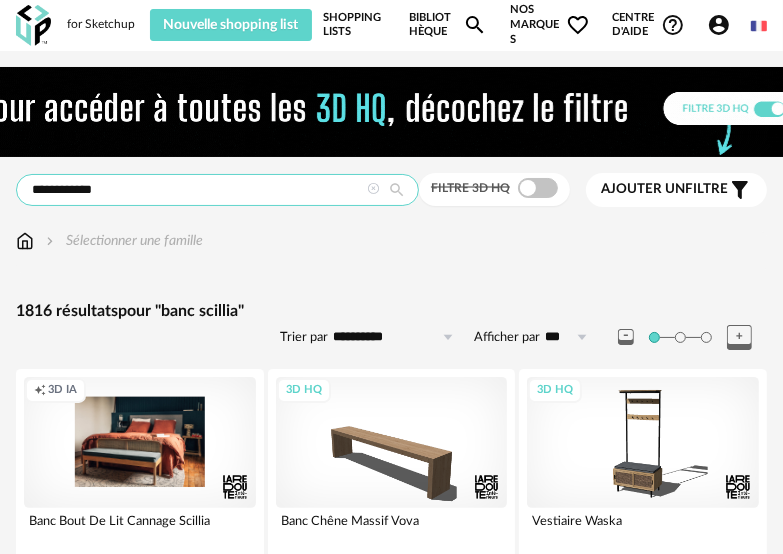 click on "**********" at bounding box center (217, 190) 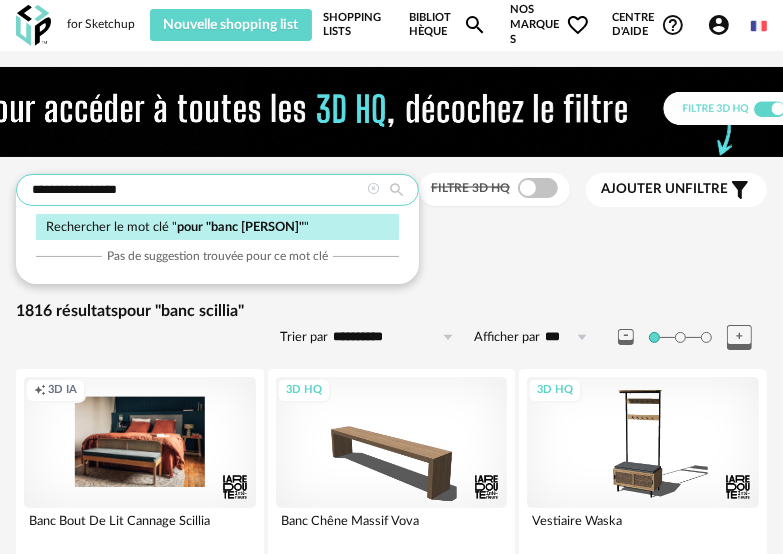 type on "**********" 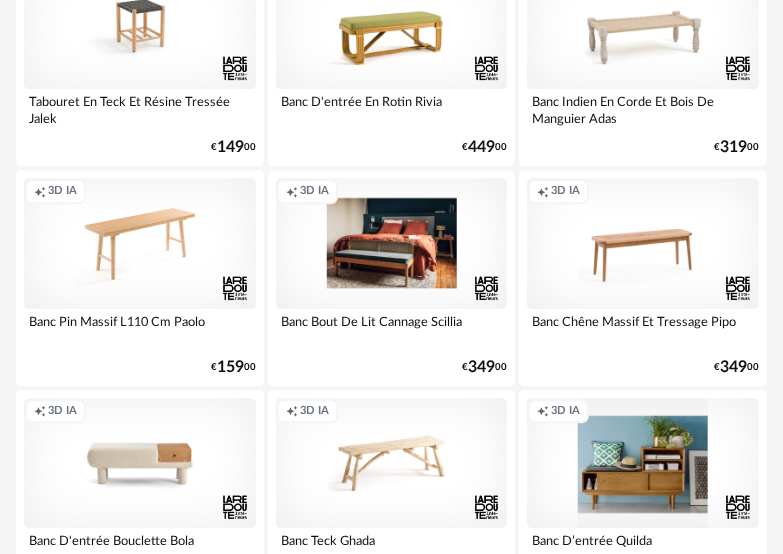 scroll, scrollTop: 2400, scrollLeft: 0, axis: vertical 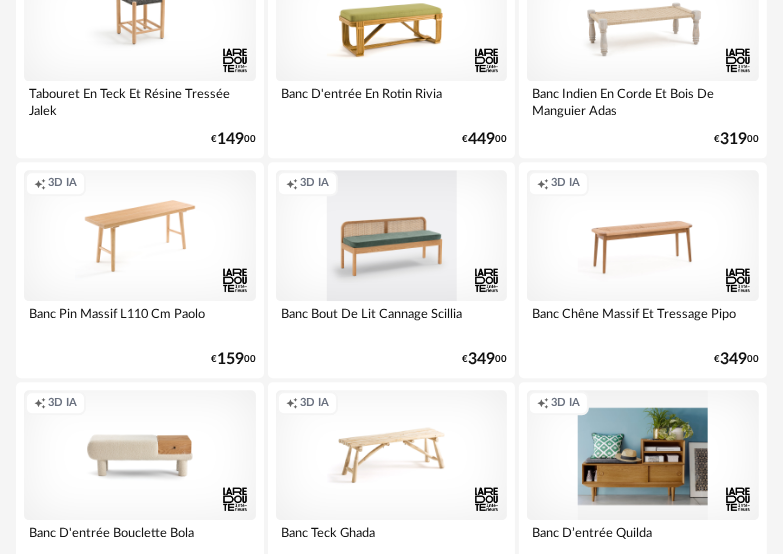 click on "Creation icon   3D IA" at bounding box center [392, 235] 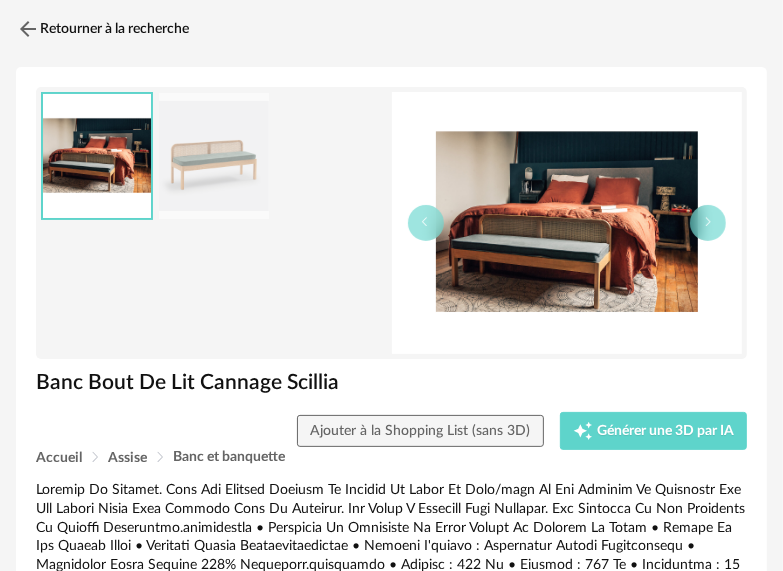 scroll, scrollTop: 0, scrollLeft: 0, axis: both 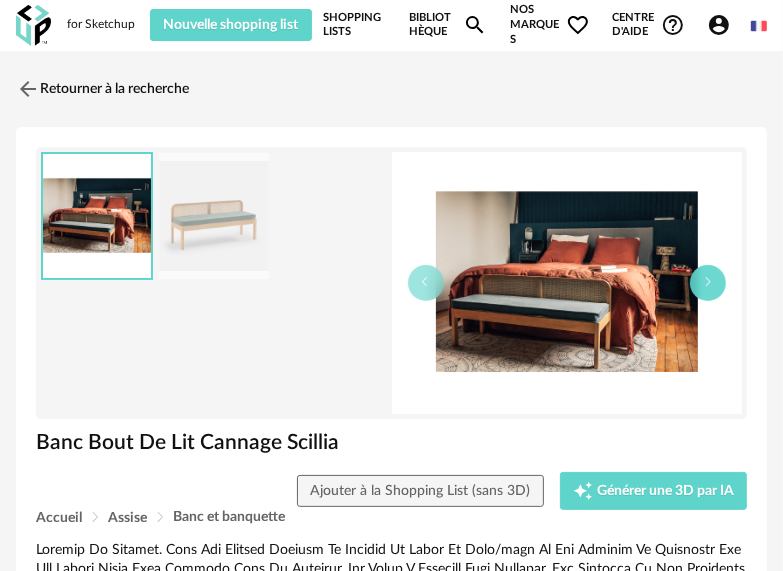 click at bounding box center [708, 282] 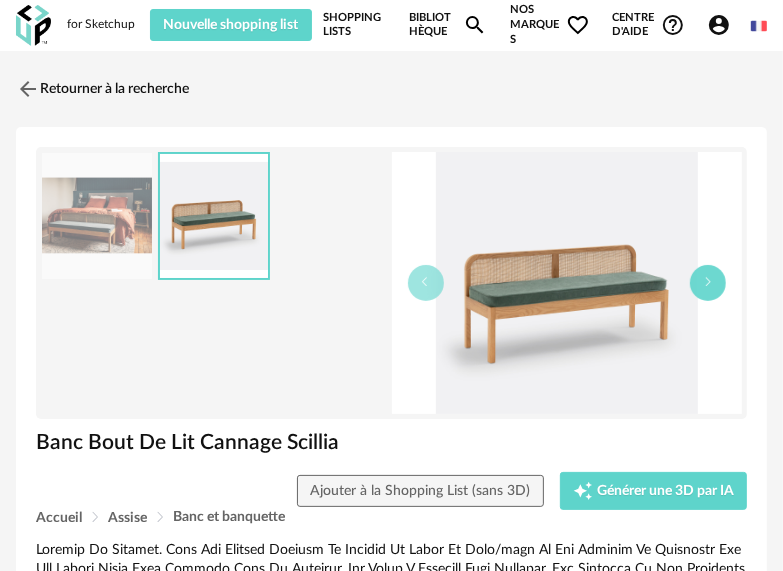 click at bounding box center [708, 282] 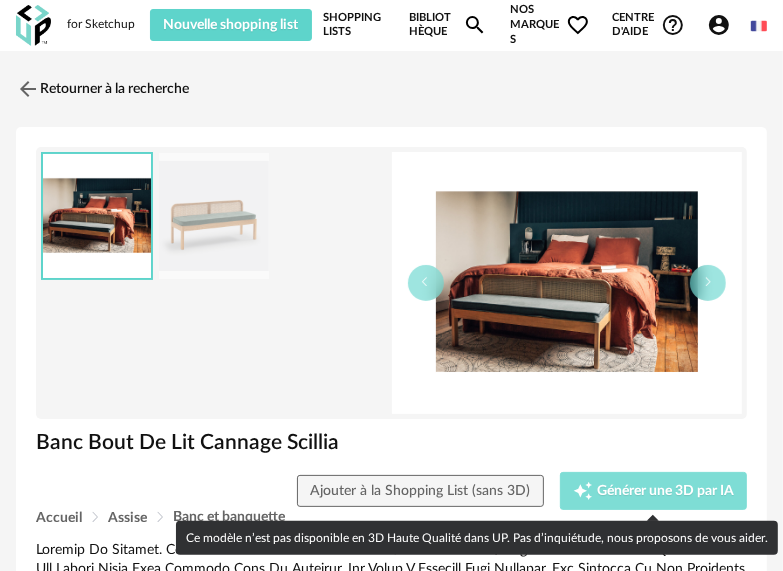 click on "Générer une 3D par IA" at bounding box center [665, 491] 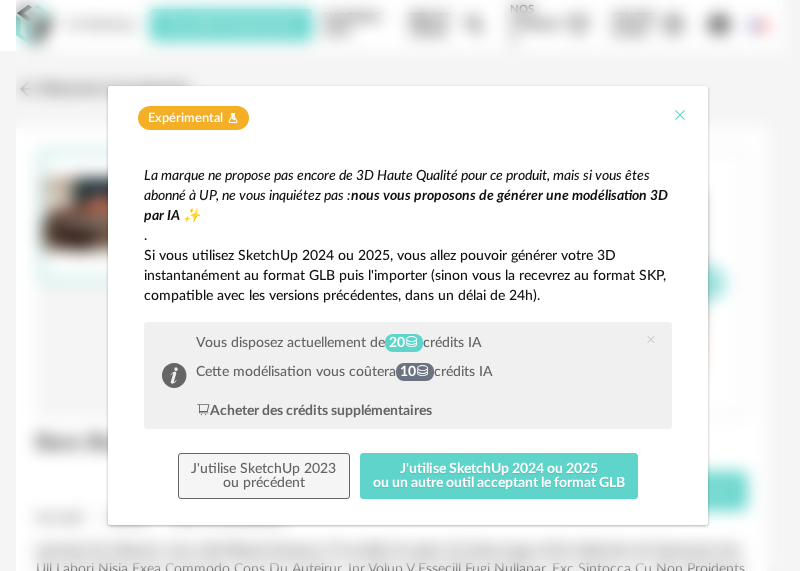 click at bounding box center [680, 115] 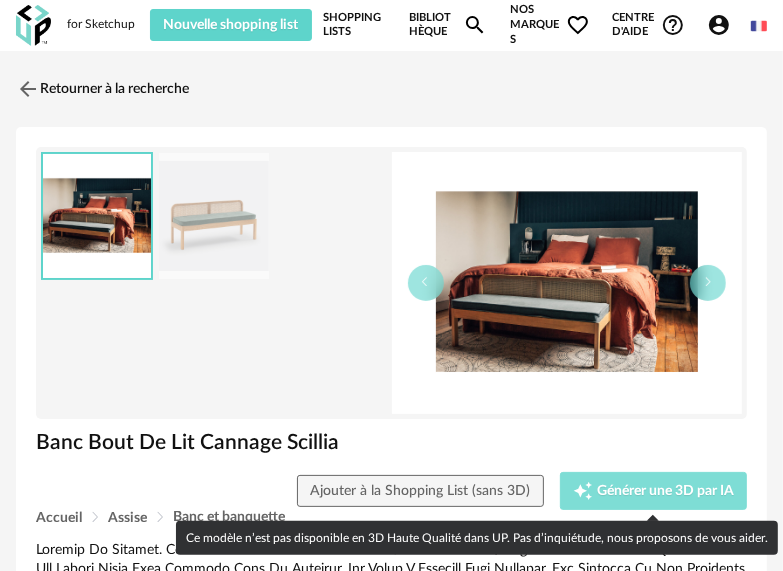 click on "Générer une 3D par IA" at bounding box center (665, 491) 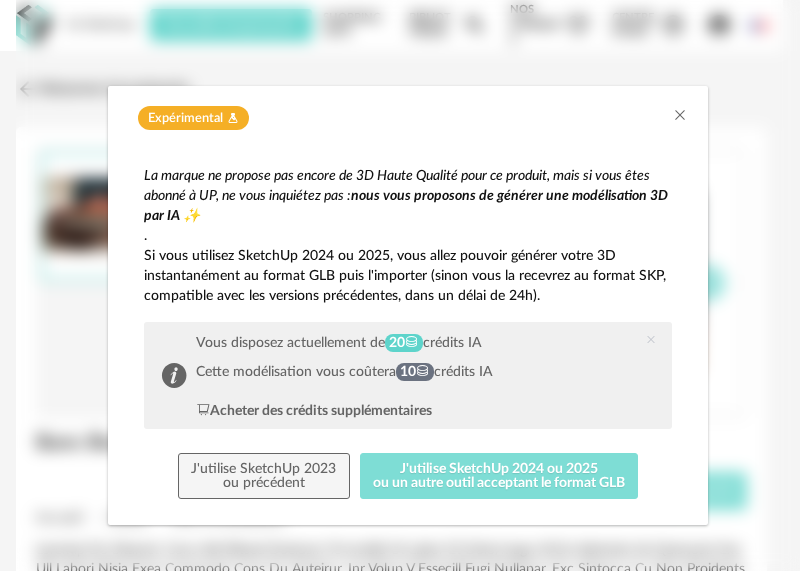 click on "J'utilise SketchUp 2024 ou 2025 ou un autre outil acceptant le format GLB" at bounding box center (499, 476) 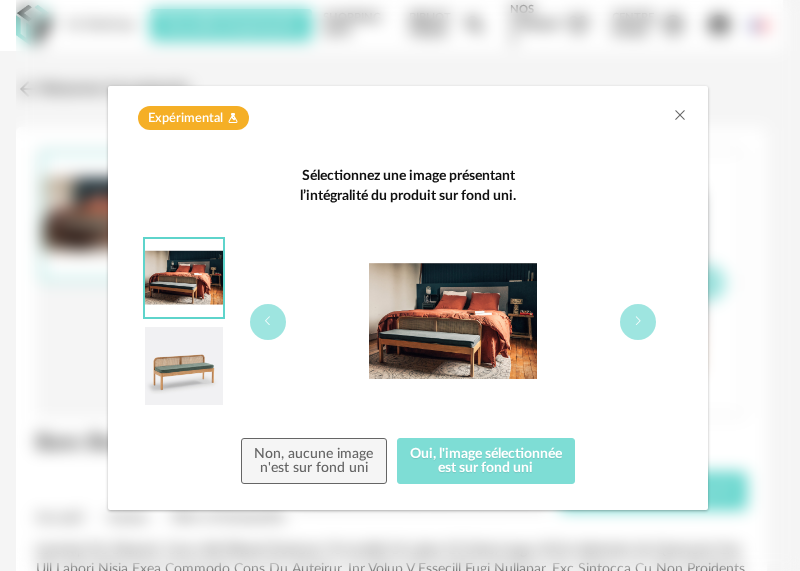 click on "Oui, l'image sélectionnée  est sur fond uni" at bounding box center [486, 461] 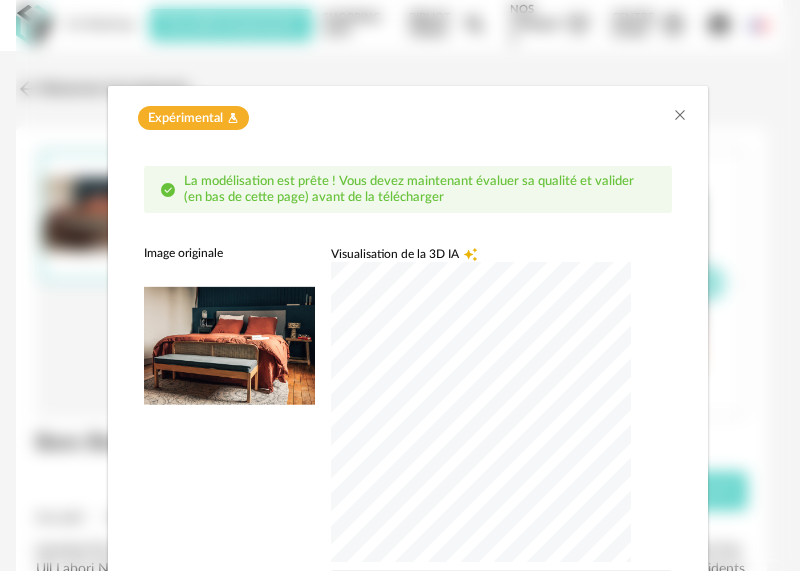 click at bounding box center [481, 412] 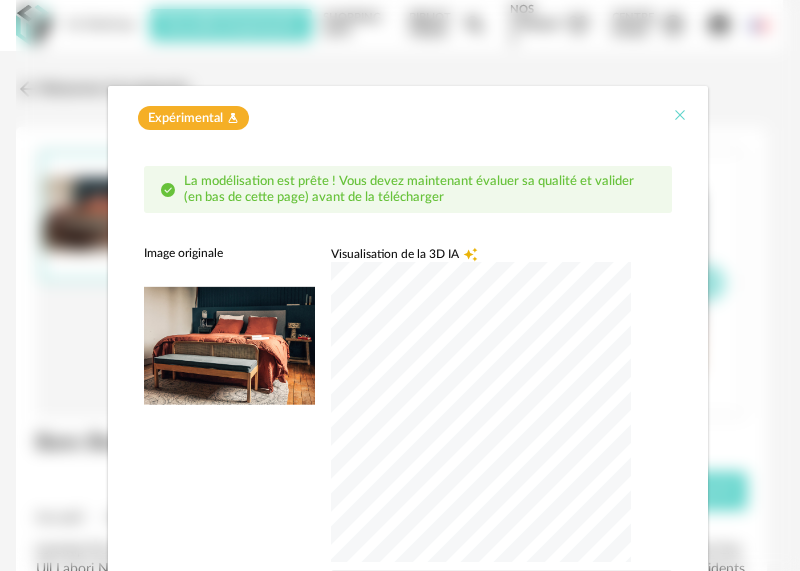 click at bounding box center (680, 115) 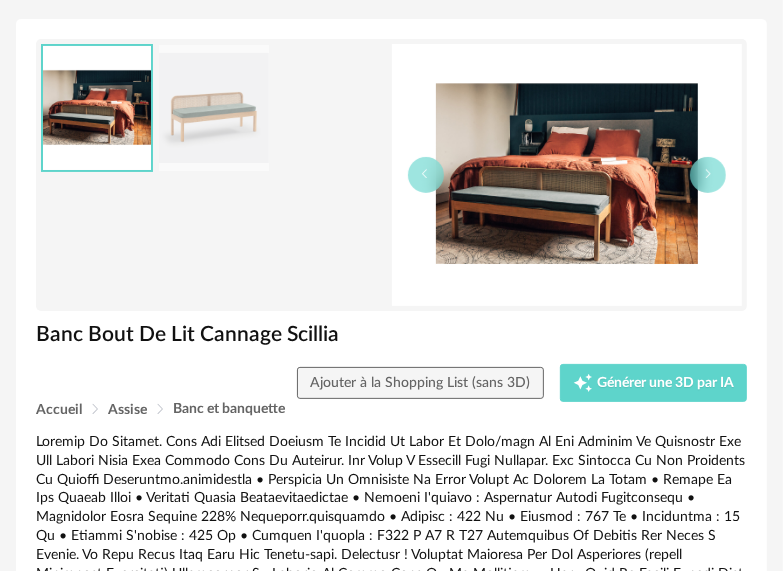 scroll, scrollTop: 94, scrollLeft: 0, axis: vertical 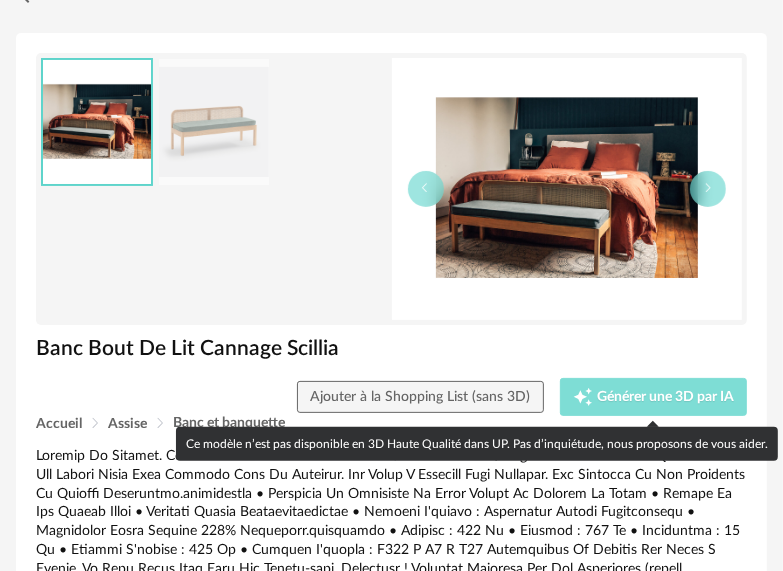 click on "Générer une 3D par IA" at bounding box center [665, 397] 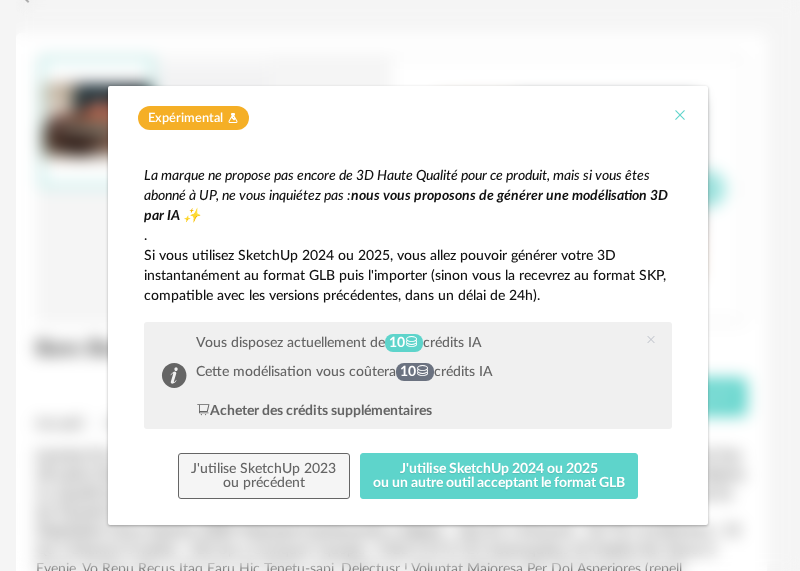 click at bounding box center [680, 115] 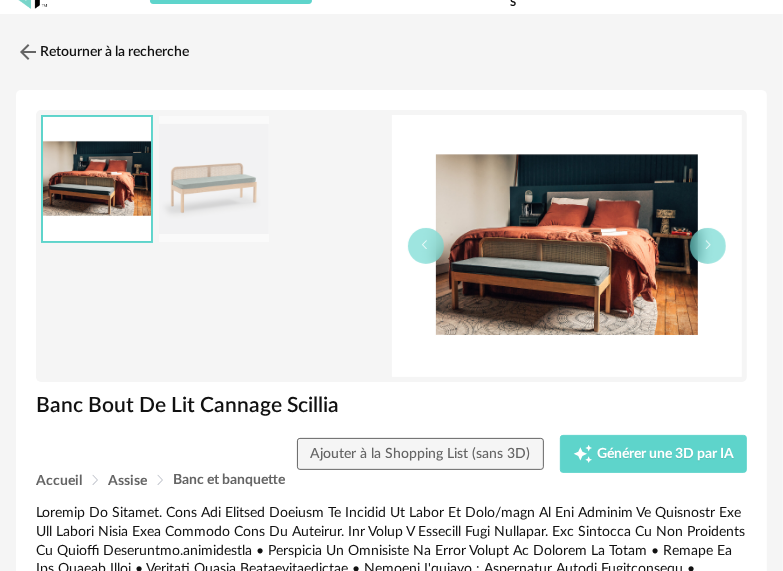 scroll, scrollTop: 0, scrollLeft: 0, axis: both 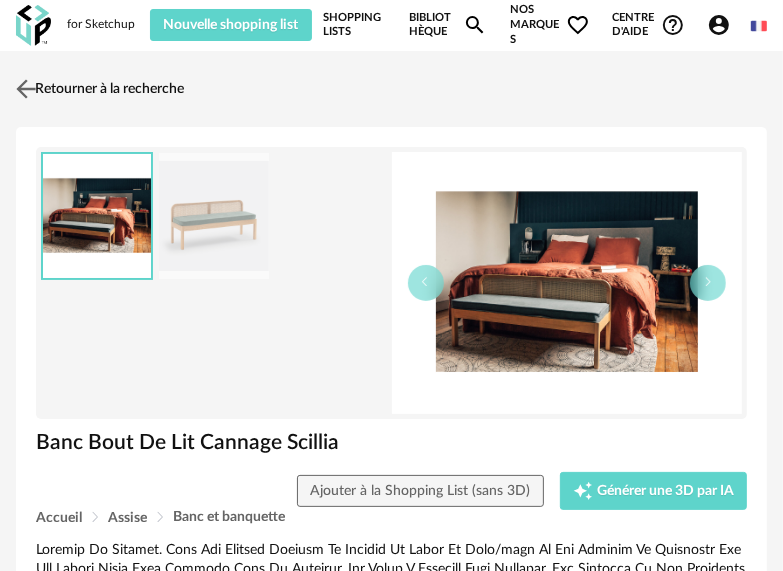 click at bounding box center (26, 88) 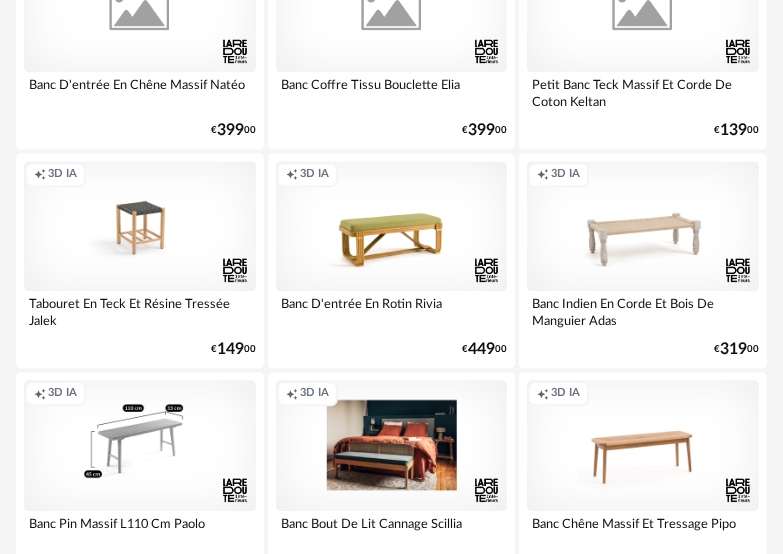 scroll, scrollTop: 2100, scrollLeft: 0, axis: vertical 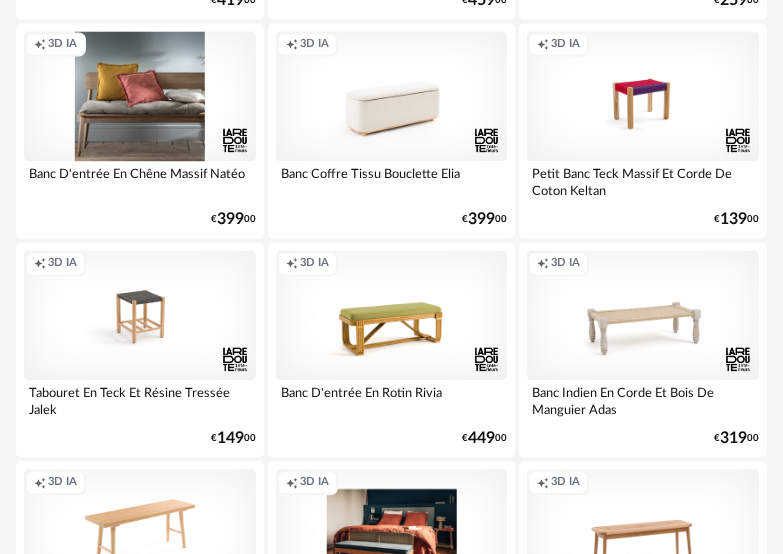 click on "Creation icon   3D IA" at bounding box center (140, 96) 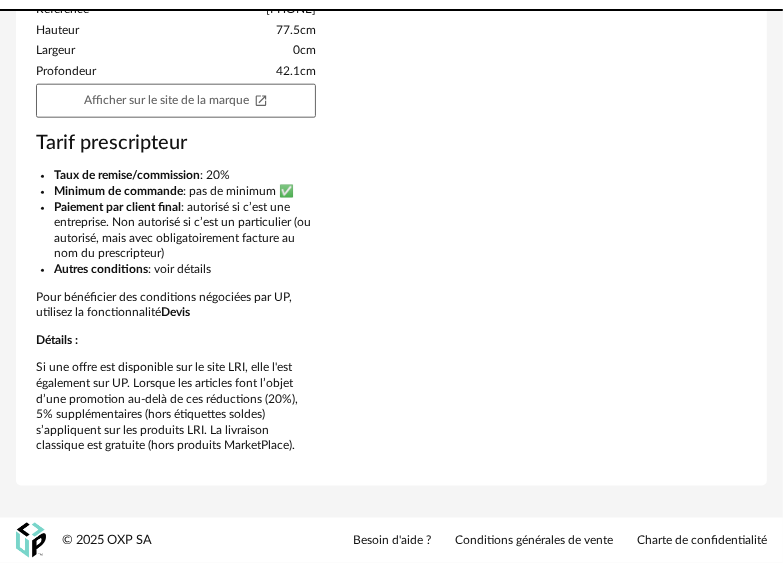scroll, scrollTop: 0, scrollLeft: 0, axis: both 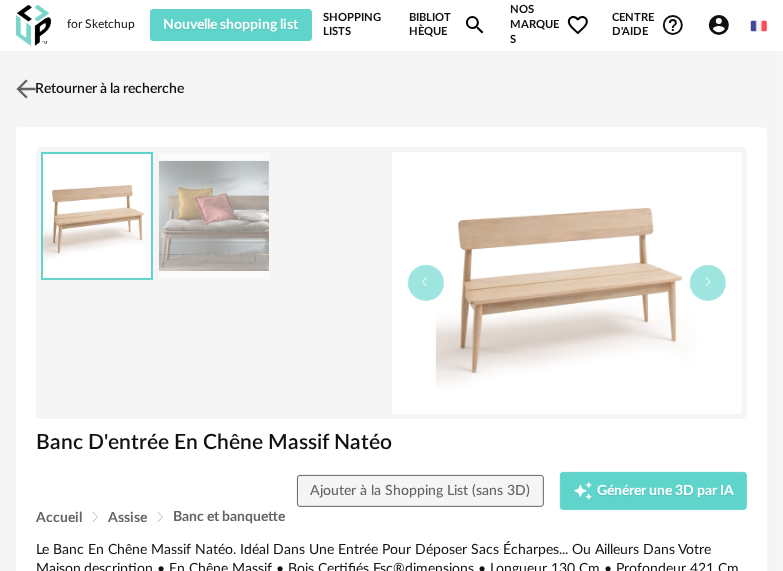 click at bounding box center (26, 88) 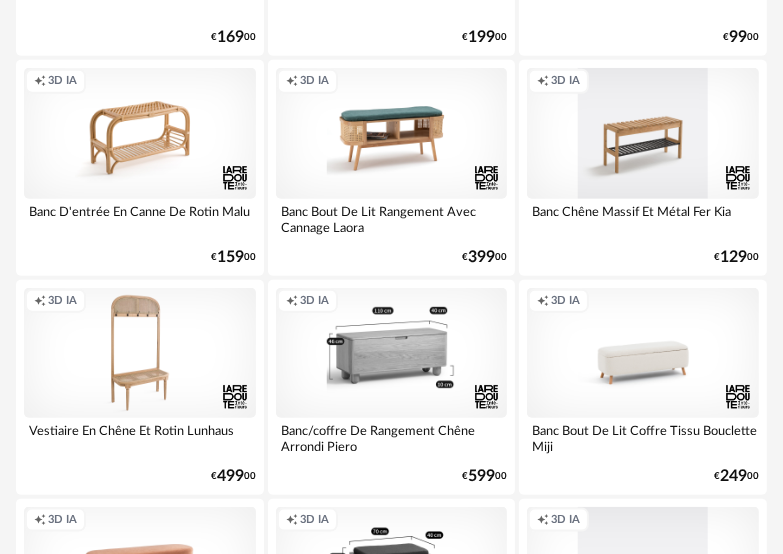scroll, scrollTop: 900, scrollLeft: 0, axis: vertical 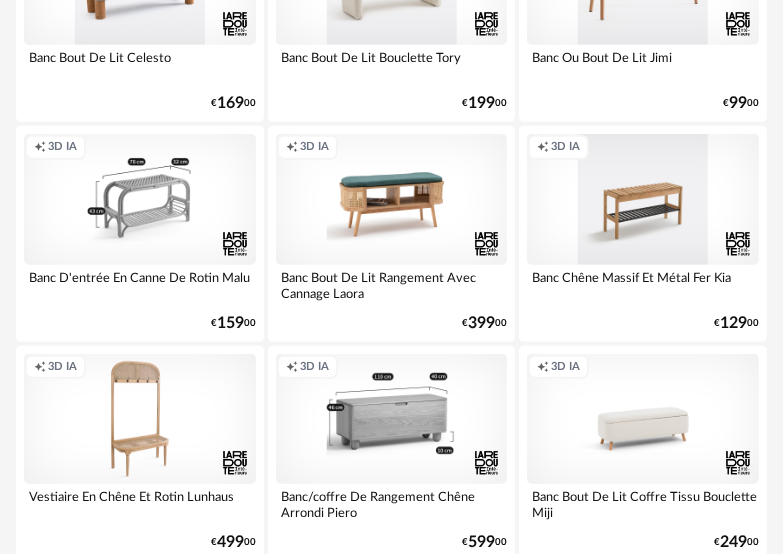 click on "Creation icon   3D IA" at bounding box center (140, 199) 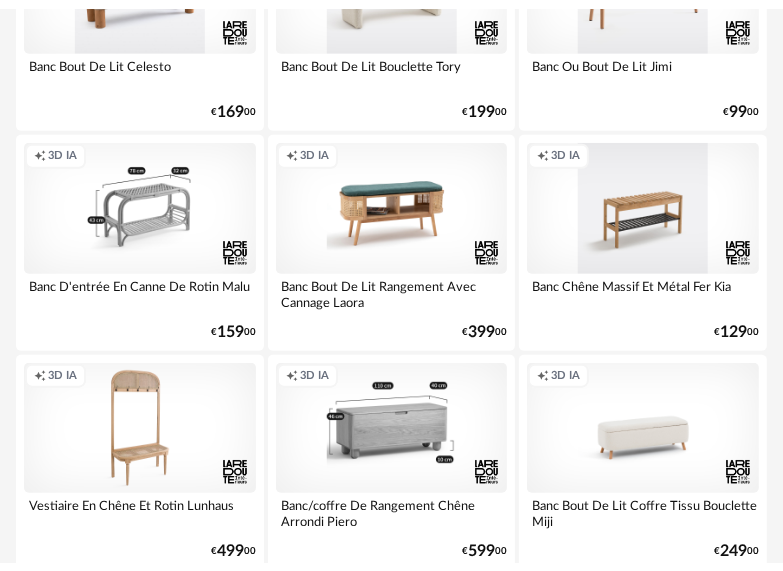 scroll, scrollTop: 0, scrollLeft: 0, axis: both 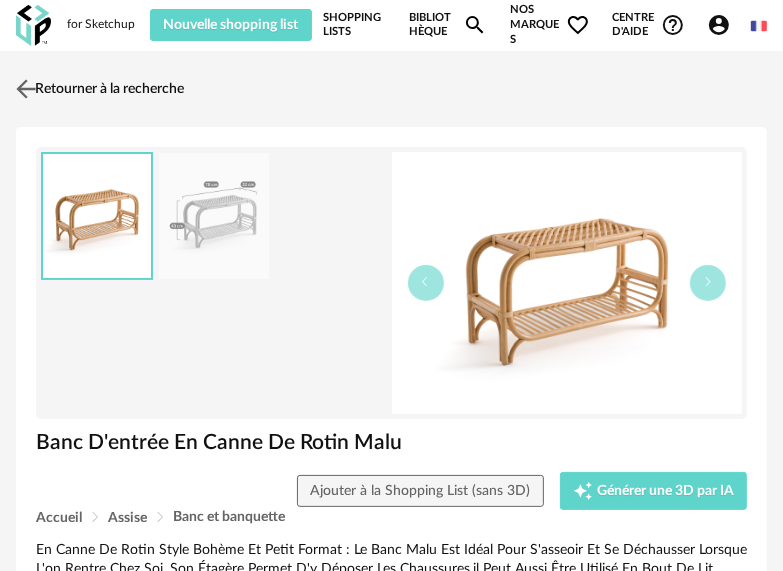 click on "Retourner à la recherche" at bounding box center [97, 89] 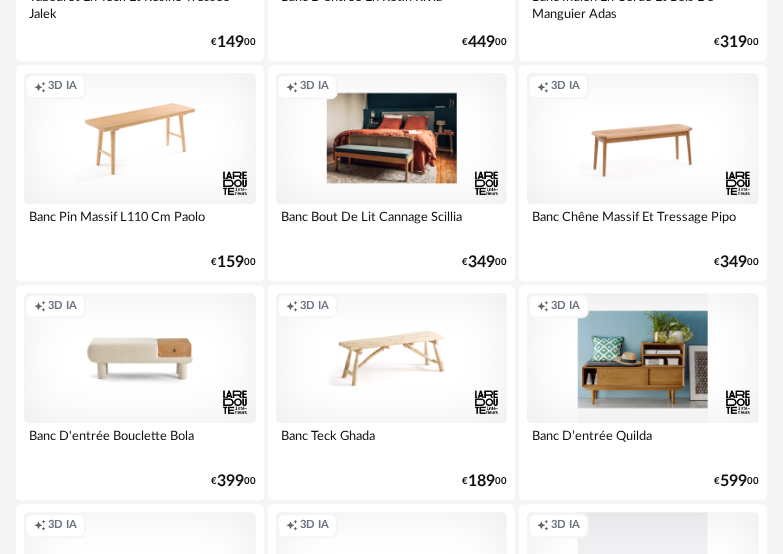 scroll, scrollTop: 2400, scrollLeft: 0, axis: vertical 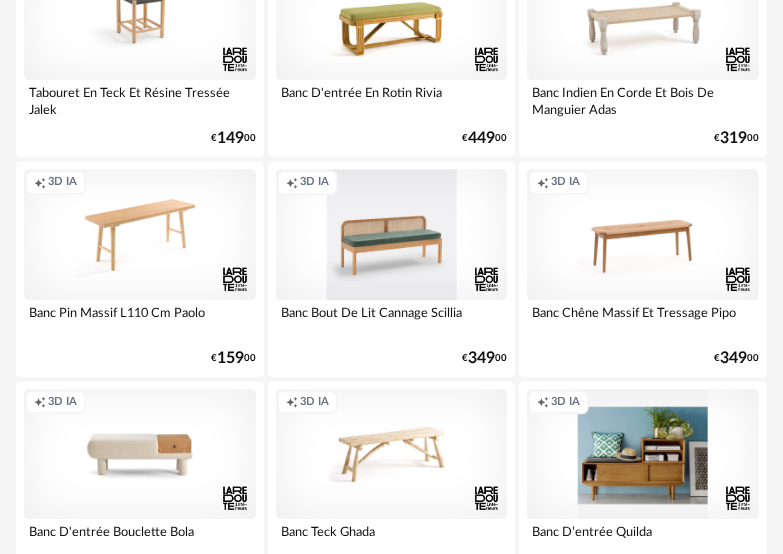 click on "Creation icon   3D IA" at bounding box center [392, 234] 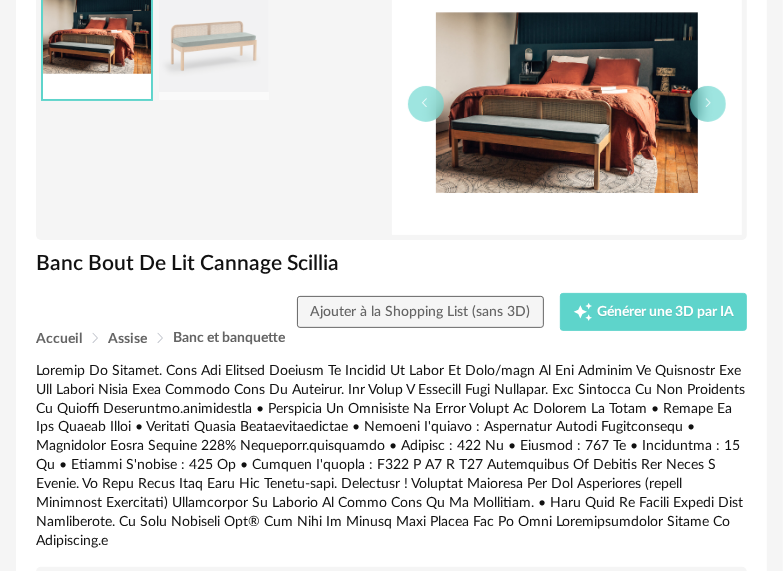 scroll, scrollTop: 300, scrollLeft: 0, axis: vertical 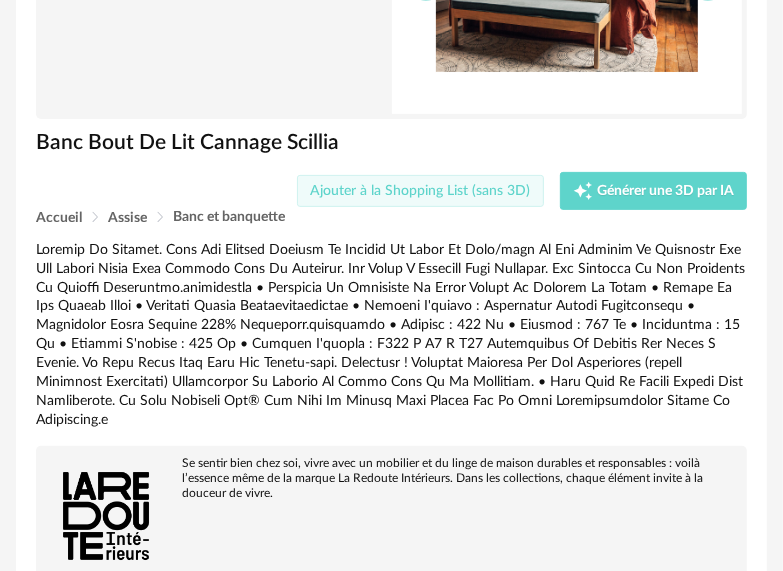 click on "Ajouter à la Shopping List (sans 3D)" at bounding box center (420, 191) 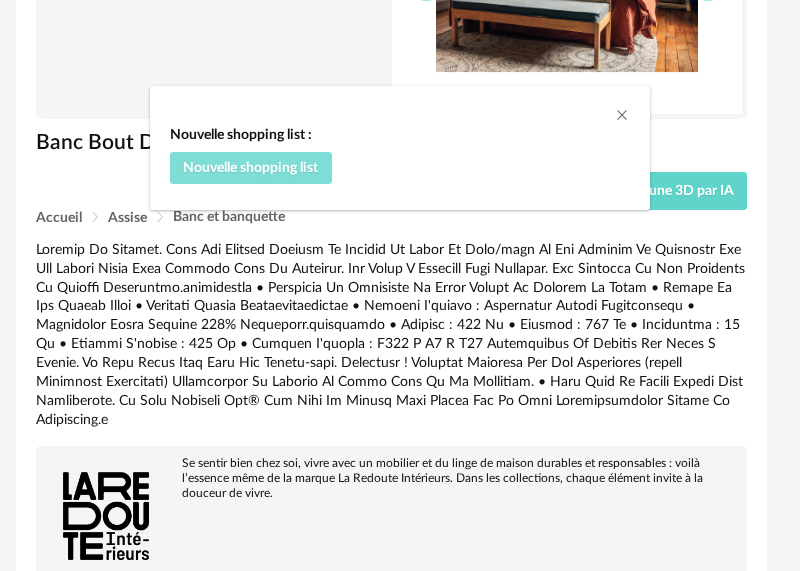 click on "Nouvelle shopping list" at bounding box center (250, 168) 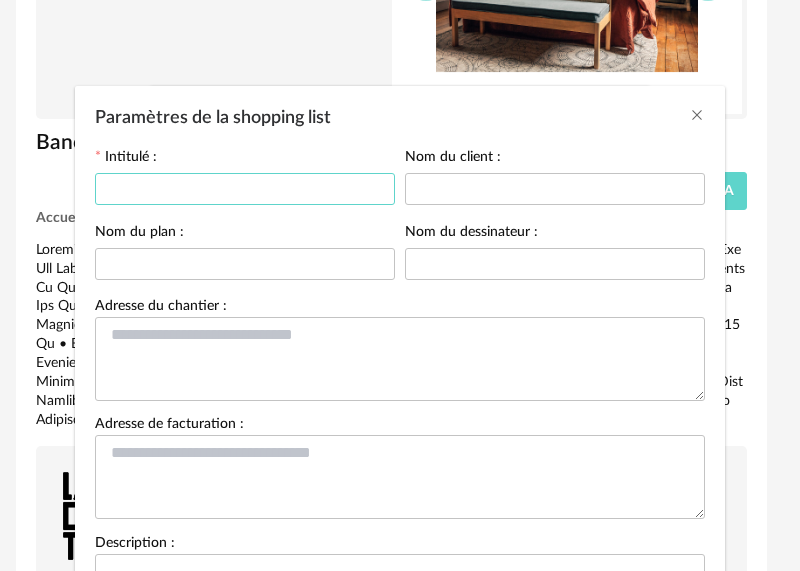 click at bounding box center (245, 189) 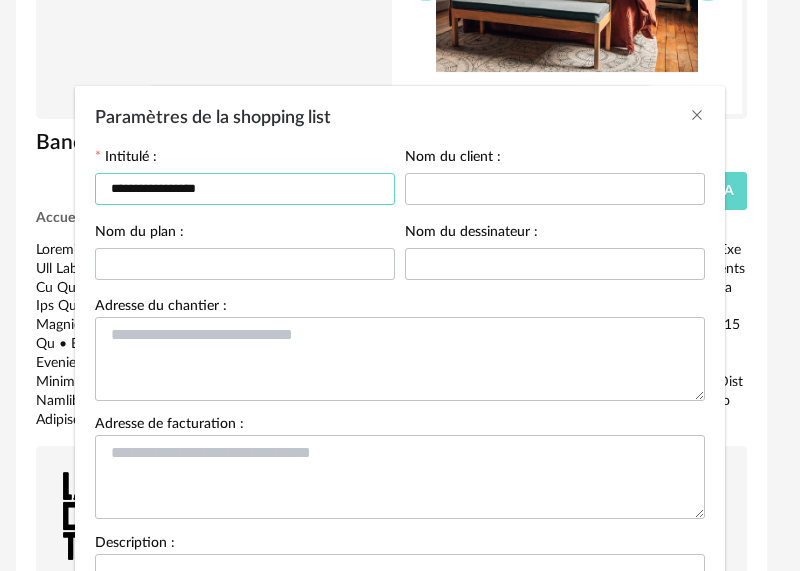 type on "**********" 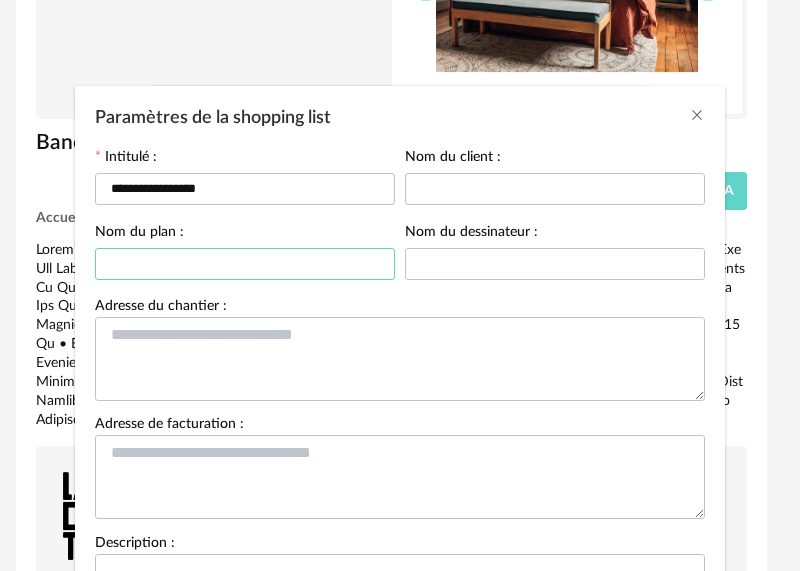 click at bounding box center (245, 264) 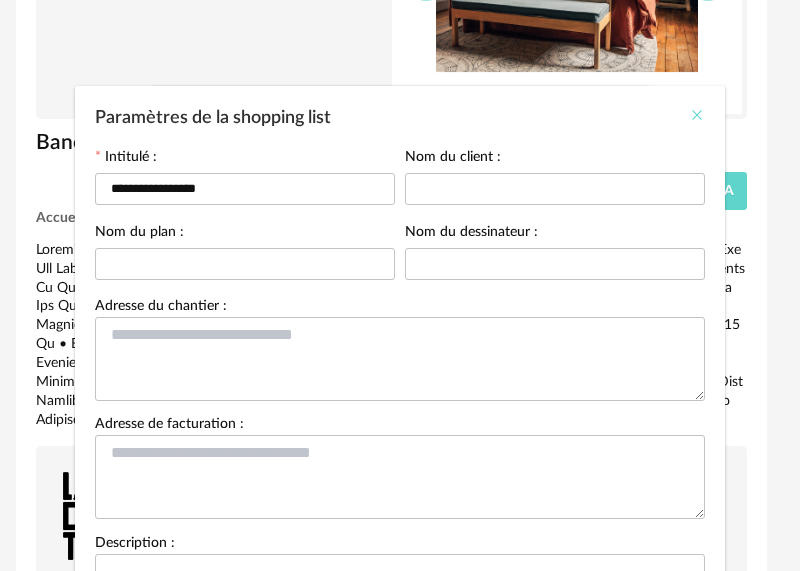 click at bounding box center [697, 115] 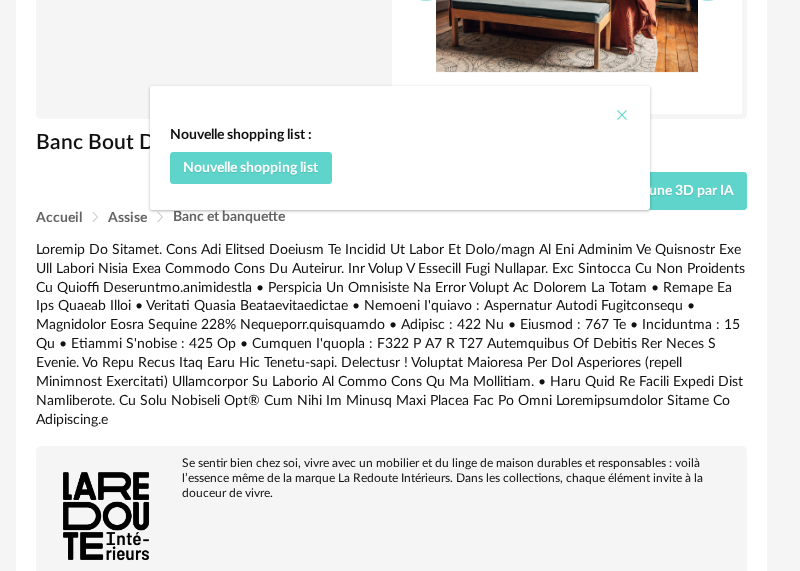 click at bounding box center (622, 115) 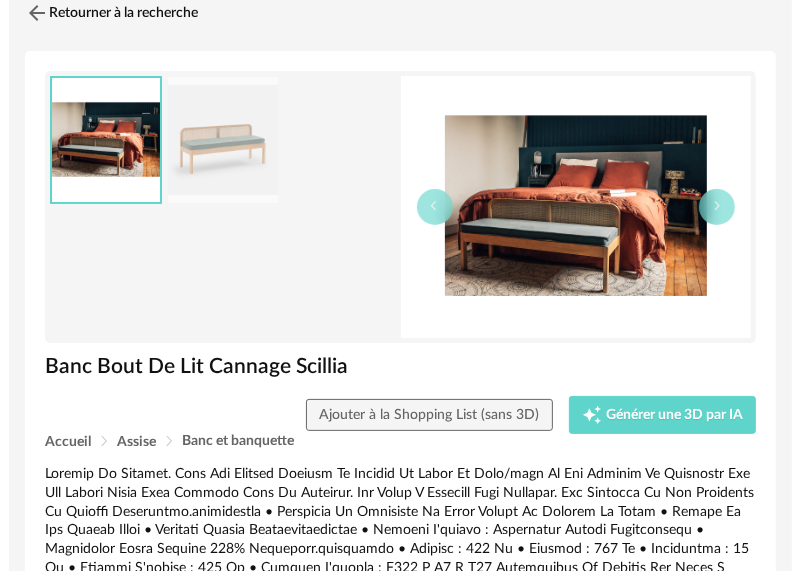 scroll, scrollTop: 0, scrollLeft: 0, axis: both 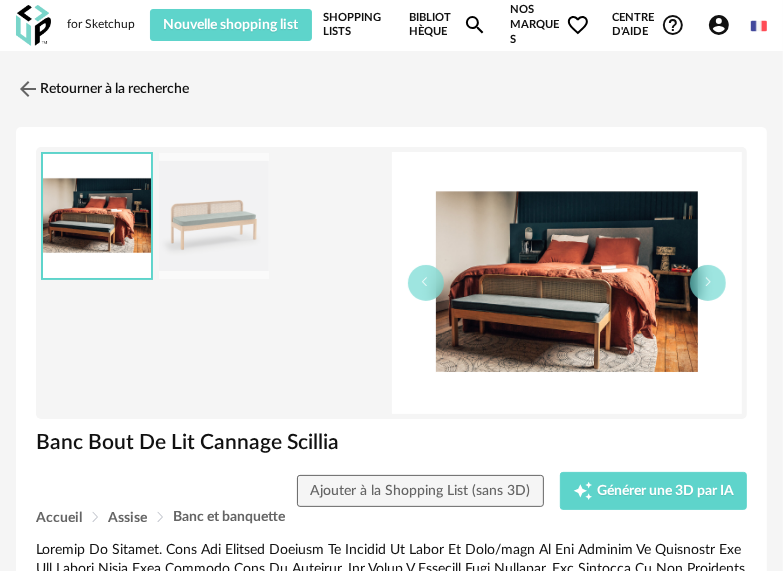 click at bounding box center (214, 283) 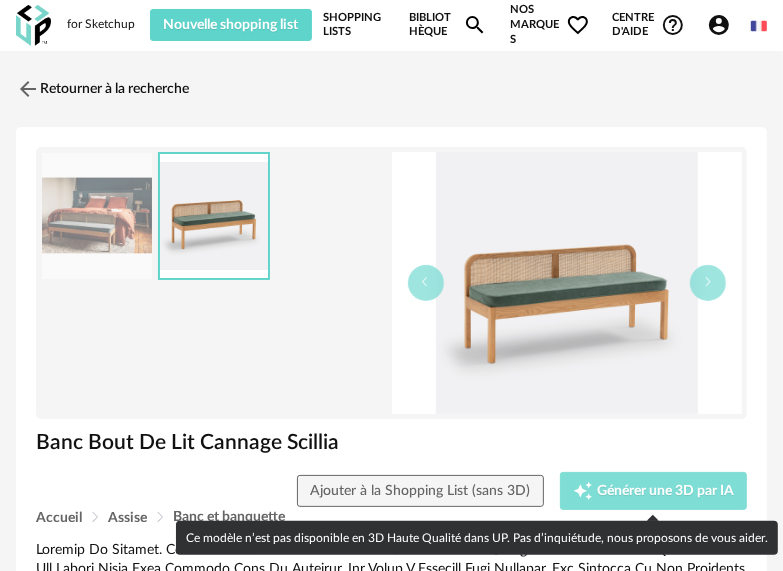 click on "Générer une 3D par IA" at bounding box center (665, 491) 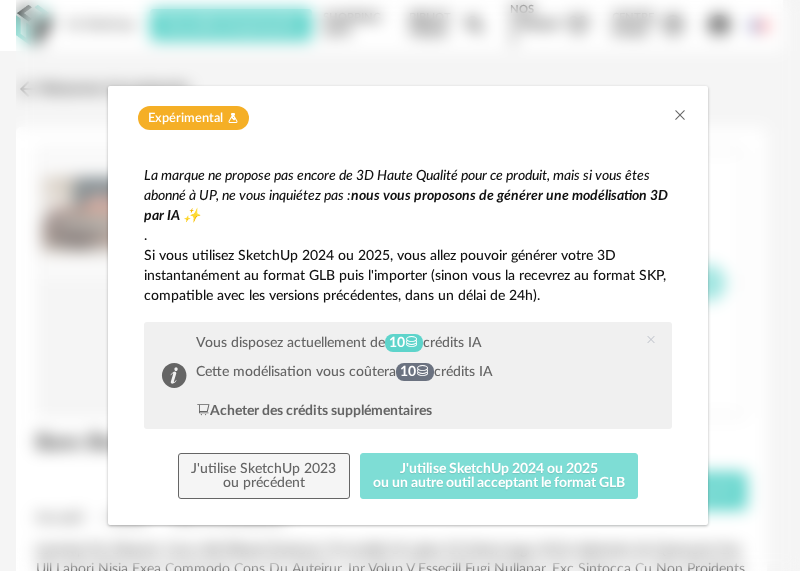 click on "J'utilise SketchUp 2024 ou 2025 ou un autre outil acceptant le format GLB" at bounding box center [499, 476] 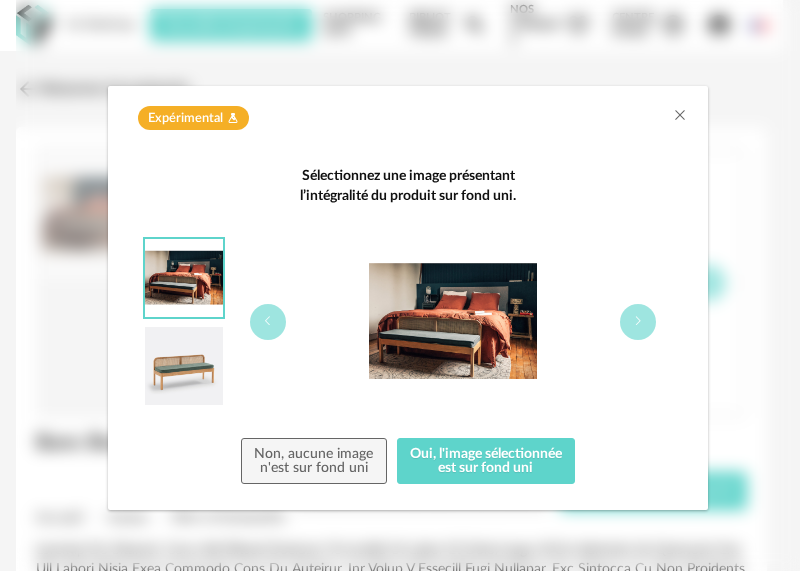 click at bounding box center [184, 366] 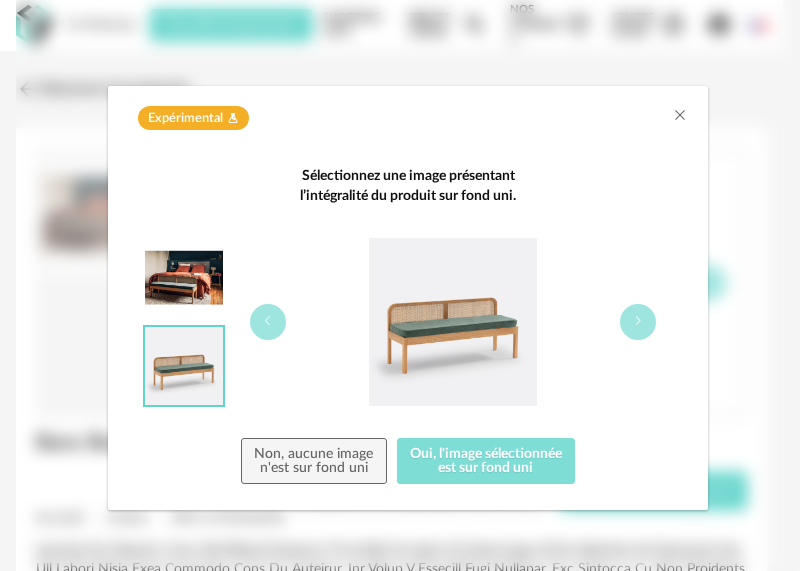 click on "Oui, l'image sélectionnée  est sur fond uni" at bounding box center (486, 461) 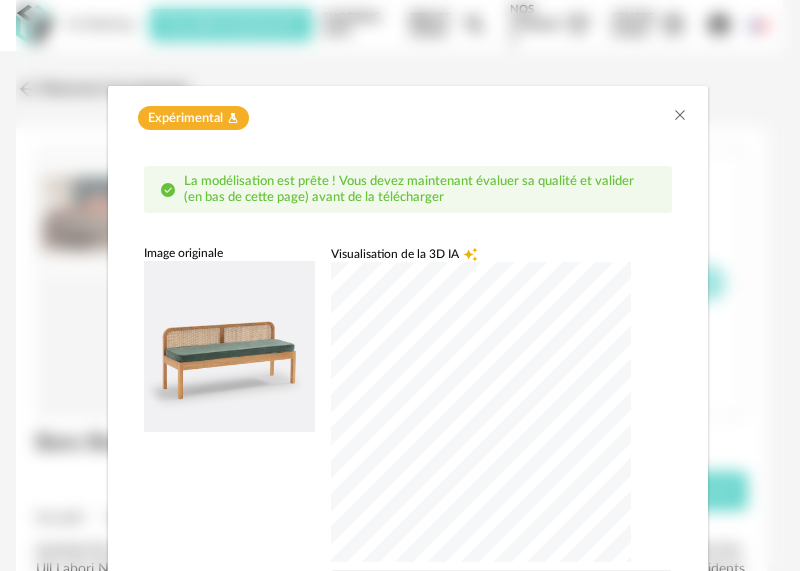 click at bounding box center [481, 412] 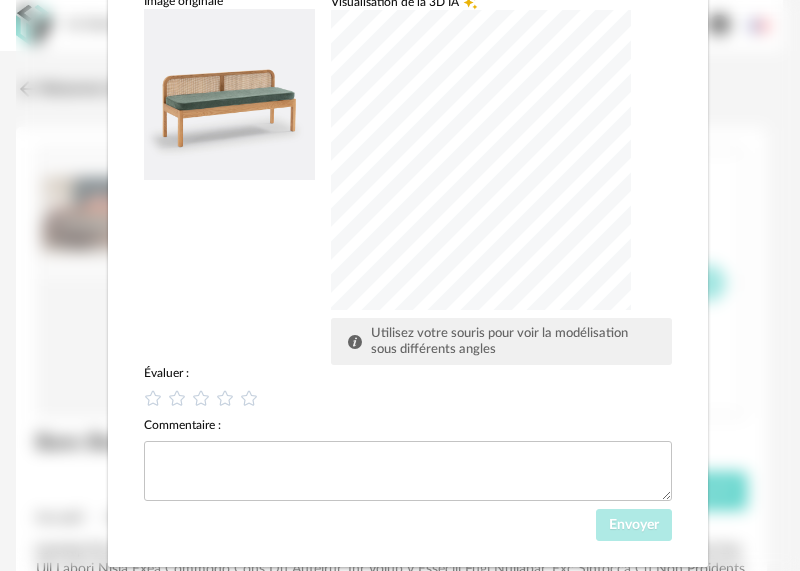 scroll, scrollTop: 296, scrollLeft: 0, axis: vertical 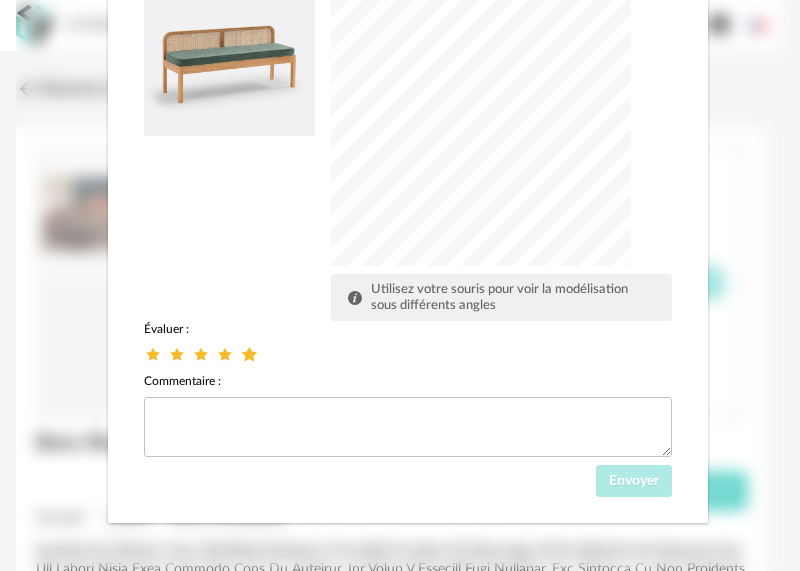 click at bounding box center (249, 354) 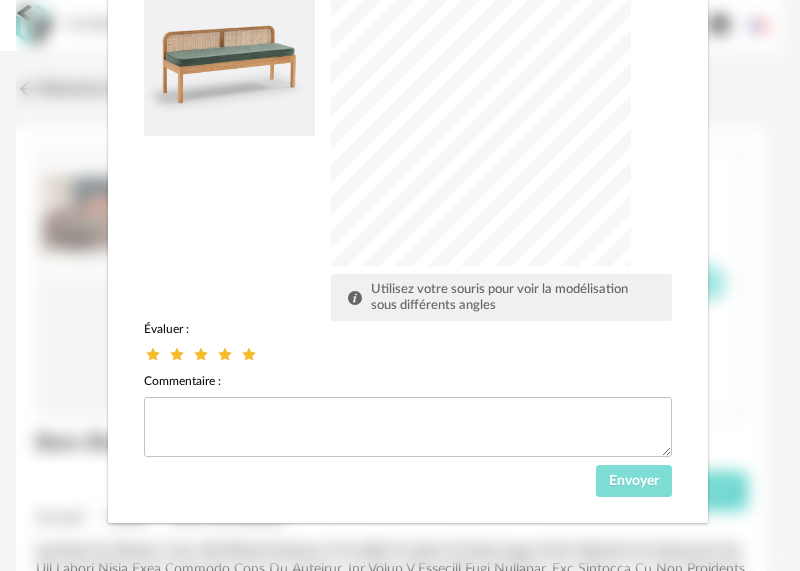click on "Envoyer" at bounding box center (634, 481) 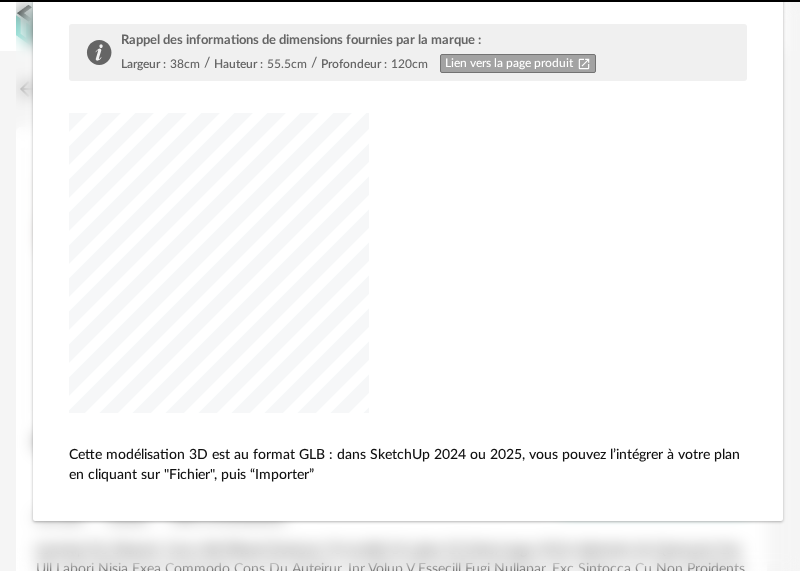 scroll, scrollTop: 201, scrollLeft: 0, axis: vertical 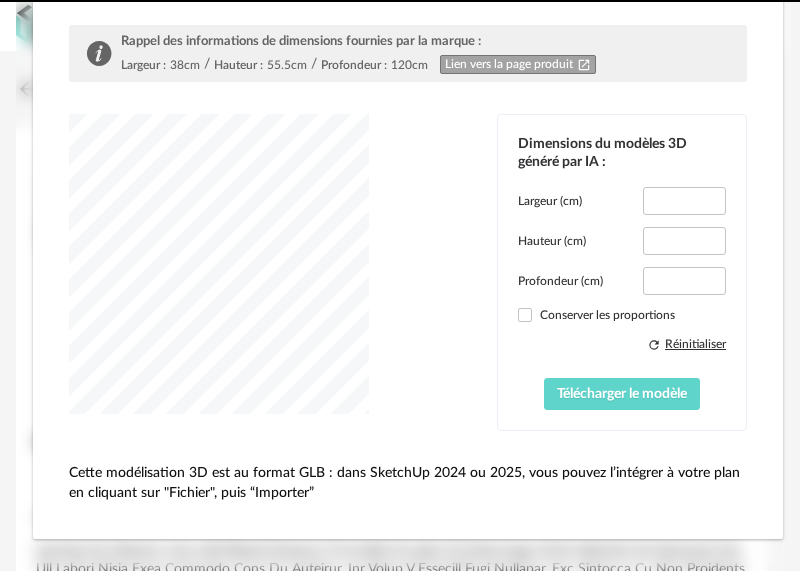 type on "*****" 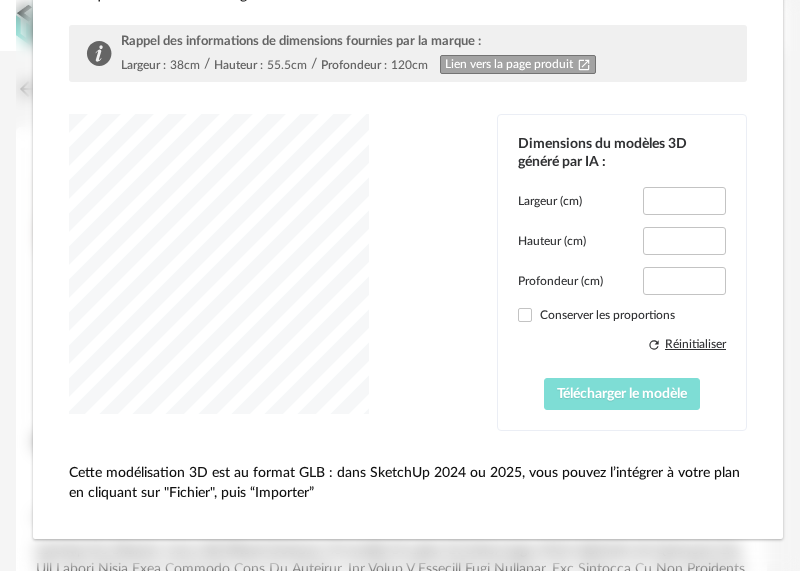 click on "Télécharger le modèle" at bounding box center (622, 394) 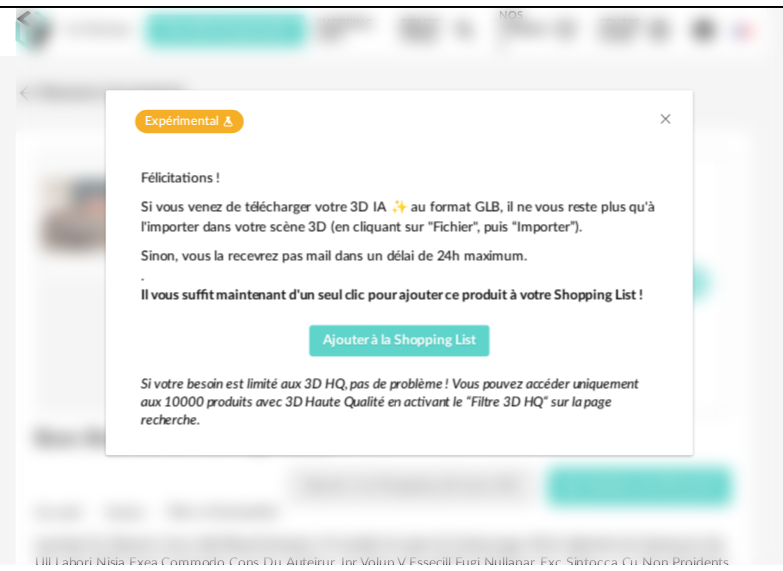 scroll, scrollTop: 0, scrollLeft: 0, axis: both 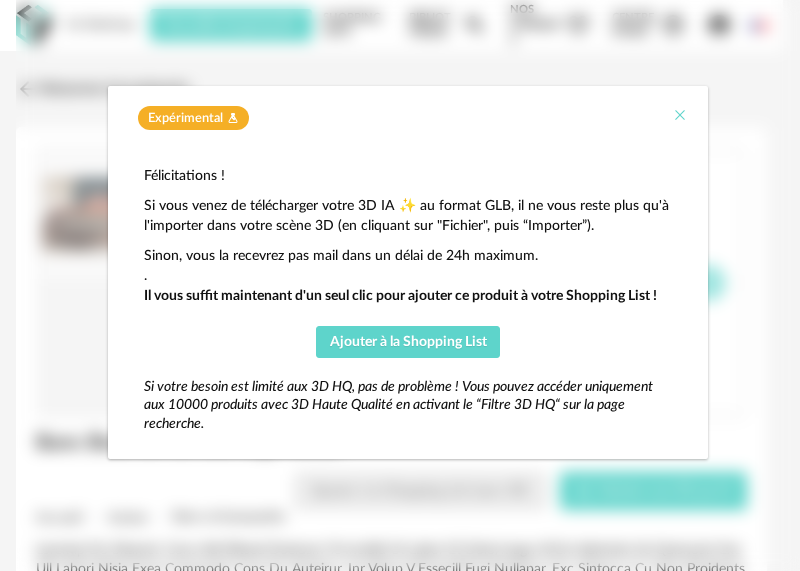 click at bounding box center [680, 115] 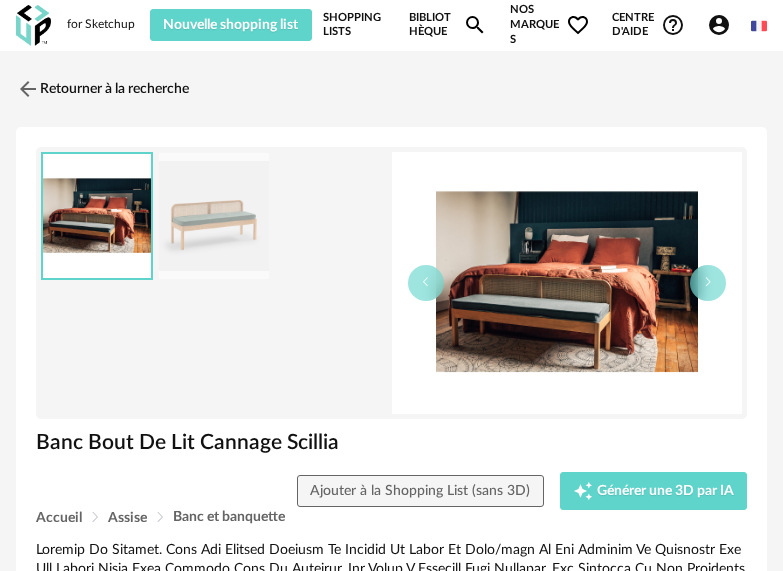 scroll, scrollTop: 0, scrollLeft: 0, axis: both 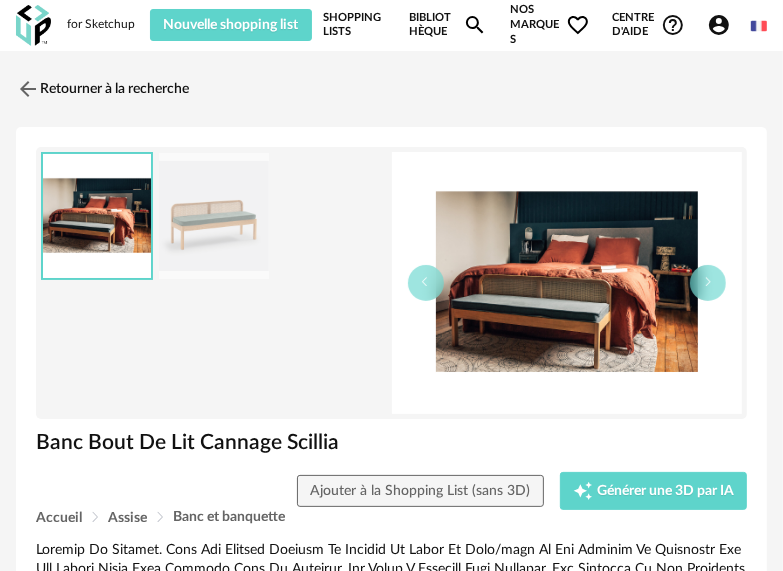 click at bounding box center (214, 216) 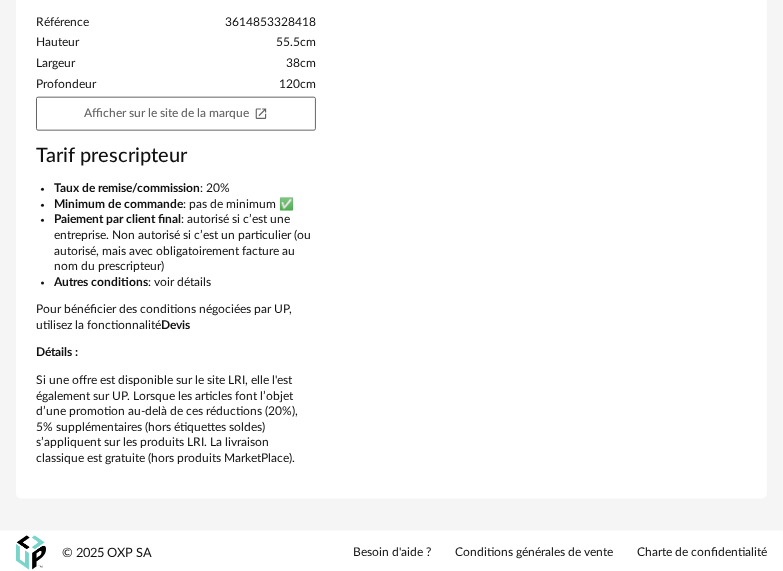 scroll, scrollTop: 1194, scrollLeft: 0, axis: vertical 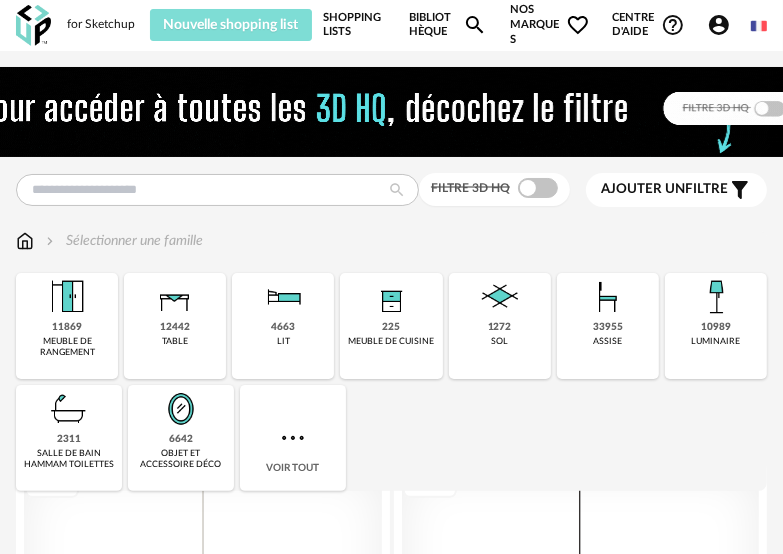 click on "Nouvelle shopping list" at bounding box center [230, 25] 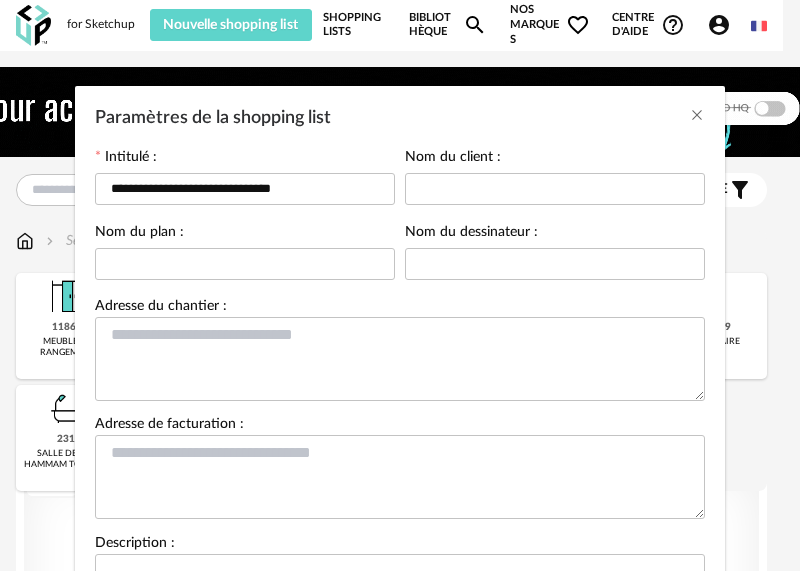 click on "**********" at bounding box center (400, 285) 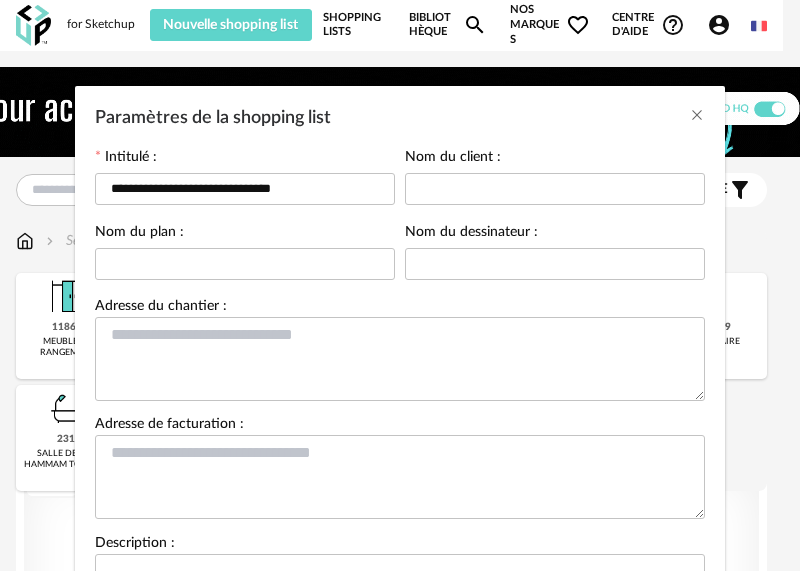 click on "**********" at bounding box center [400, 285] 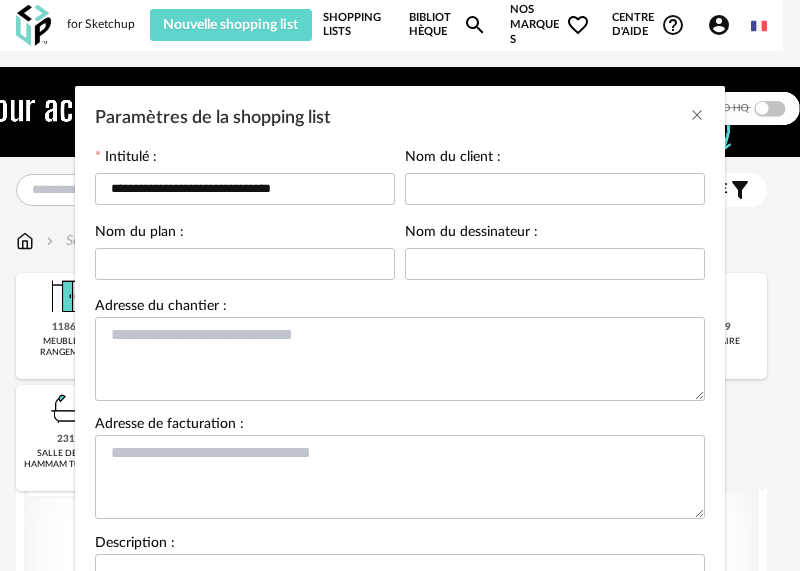 click on "**********" at bounding box center [400, 285] 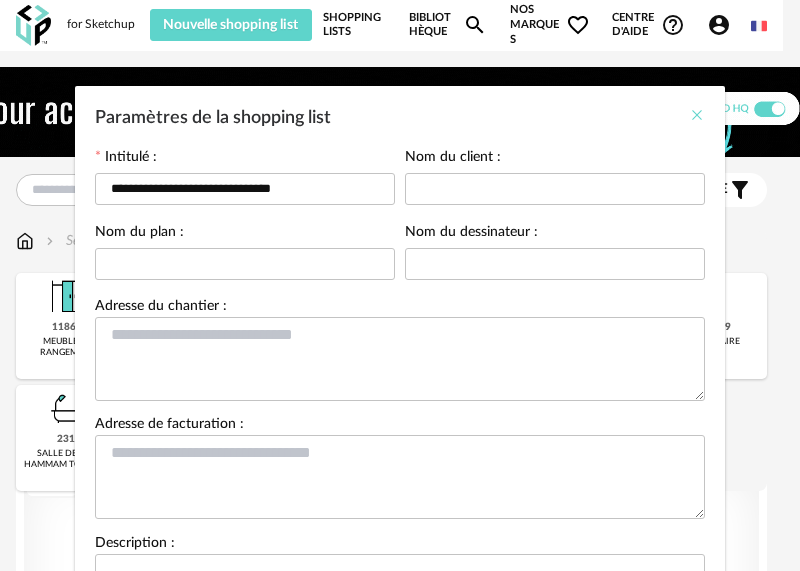 click at bounding box center (697, 115) 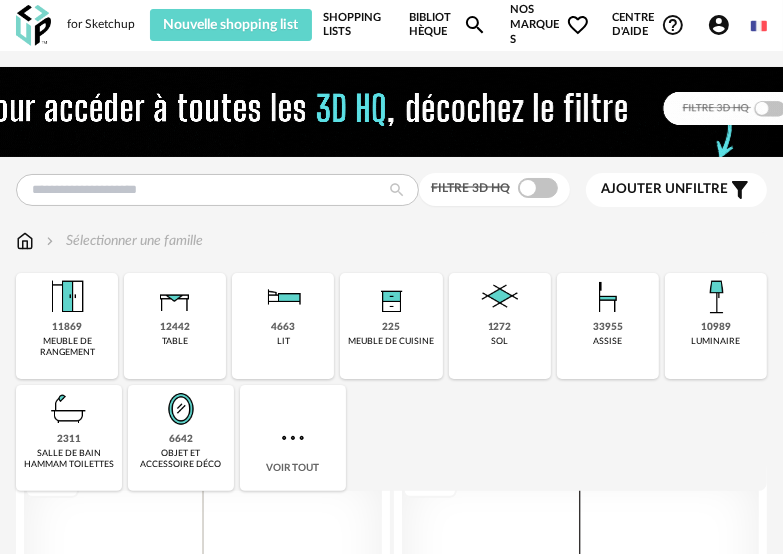 click on "Bibliothèque Magnify icon" at bounding box center (448, 25) 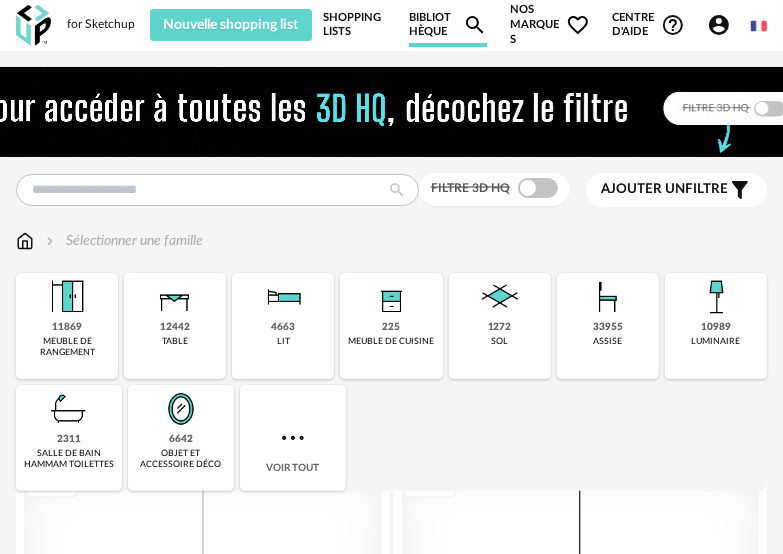 click on "Shopping Lists" at bounding box center (355, 25) 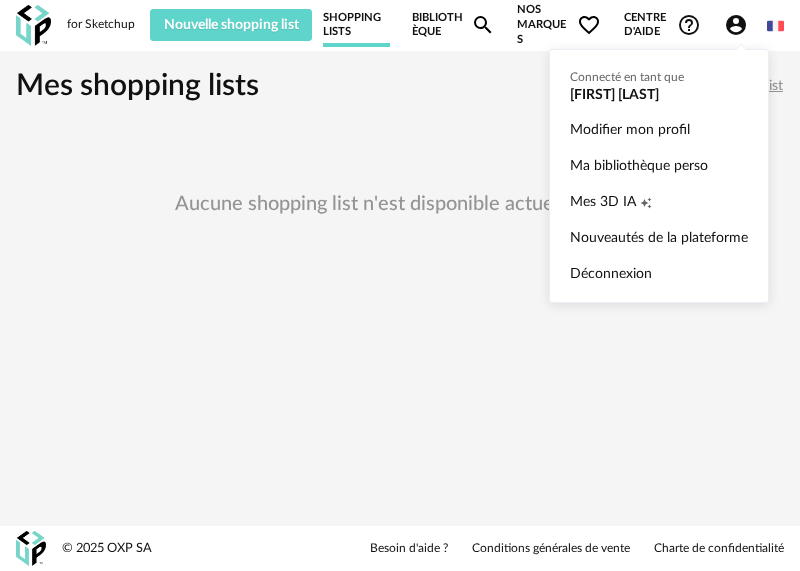 click on "Account Circle icon" 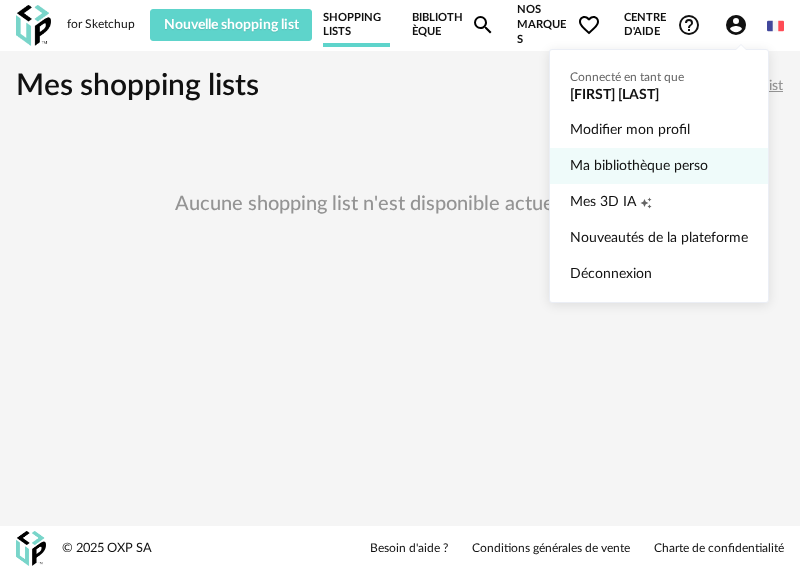 click on "Ma bibliothèque perso" at bounding box center [659, 166] 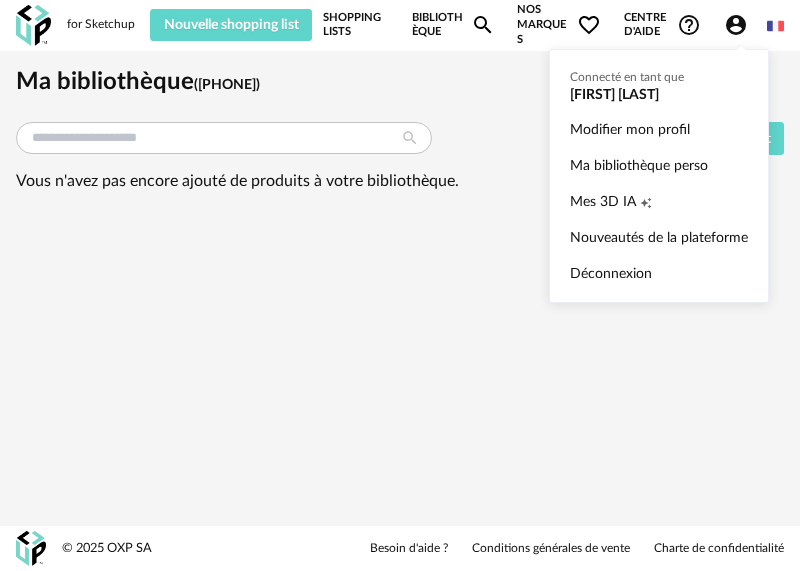click on "Account Circle icon" 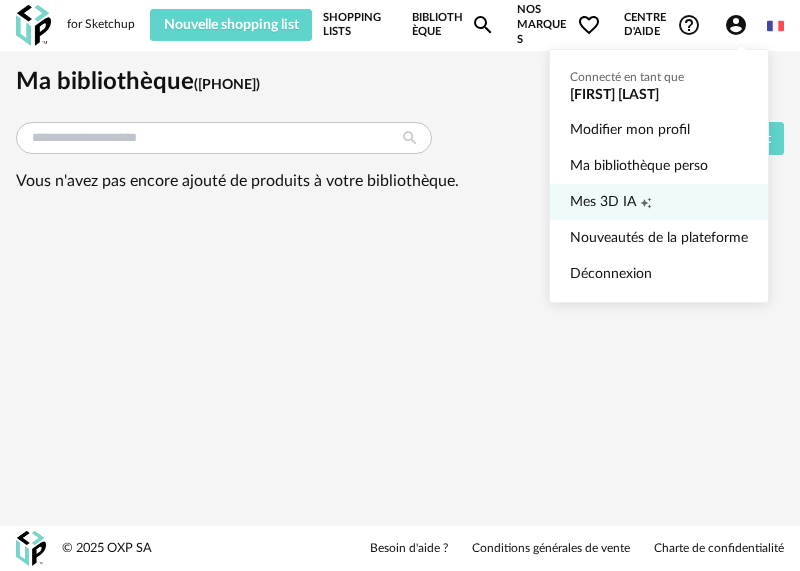 click on "Mes 3D IA" at bounding box center (603, 202) 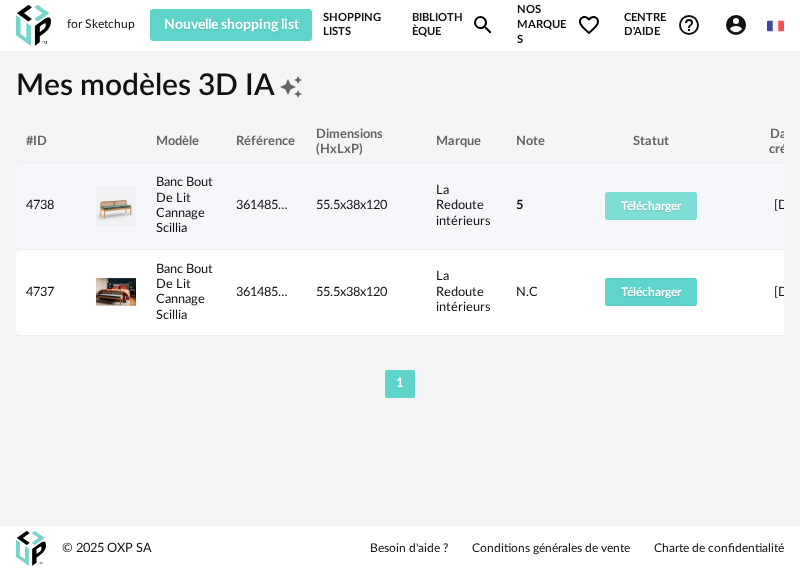 click on "Télécharger" at bounding box center [651, 206] 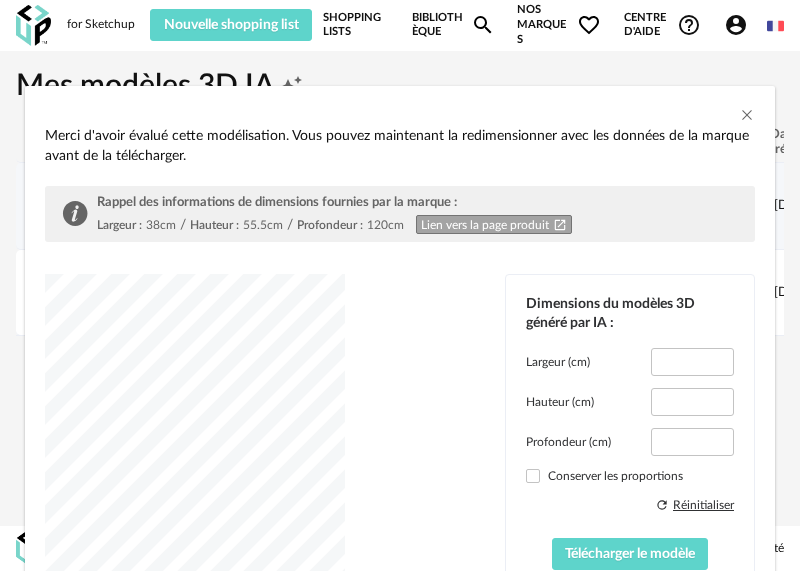 type on "*****" 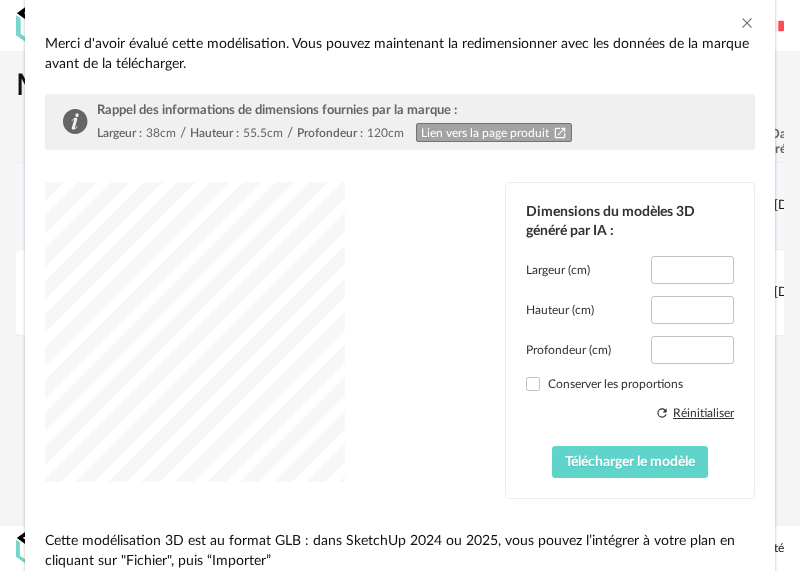 scroll, scrollTop: 100, scrollLeft: 0, axis: vertical 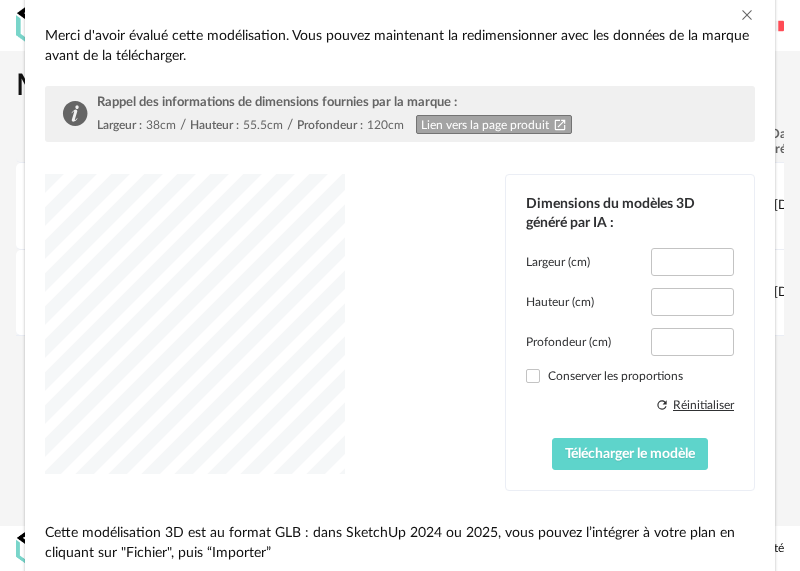 click on "Conserver les proportions" at bounding box center [630, 376] 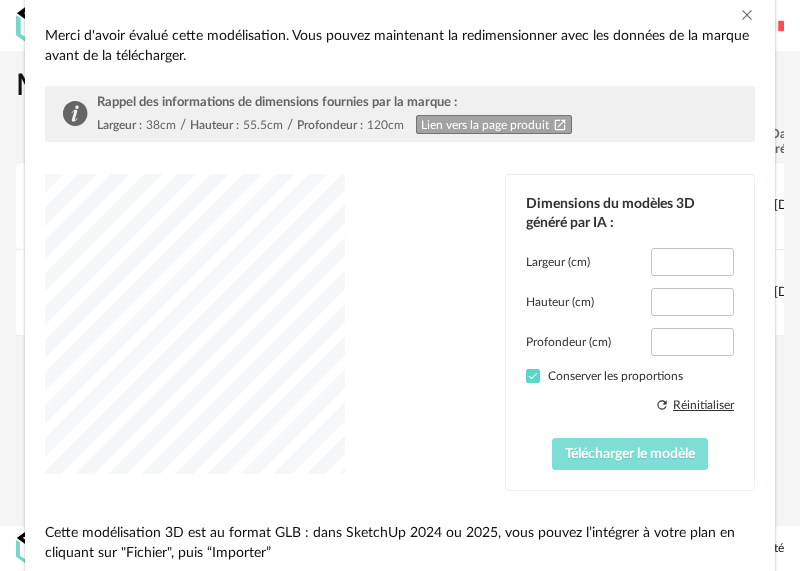 click on "Télécharger le modèle" at bounding box center (630, 454) 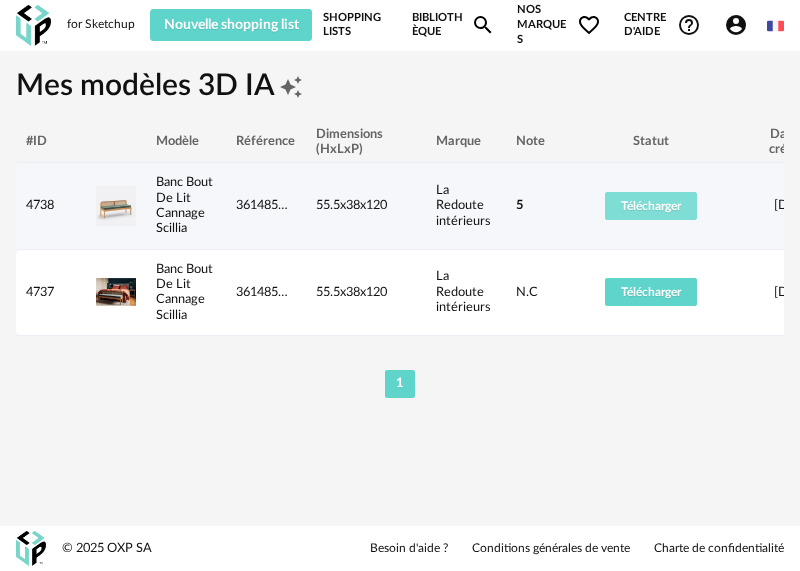 click on "Télécharger" at bounding box center [651, 206] 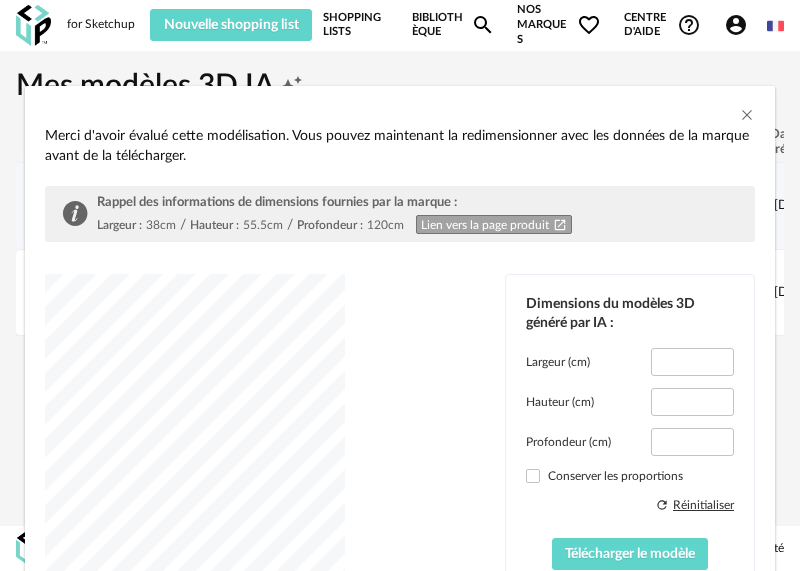 type on "*****" 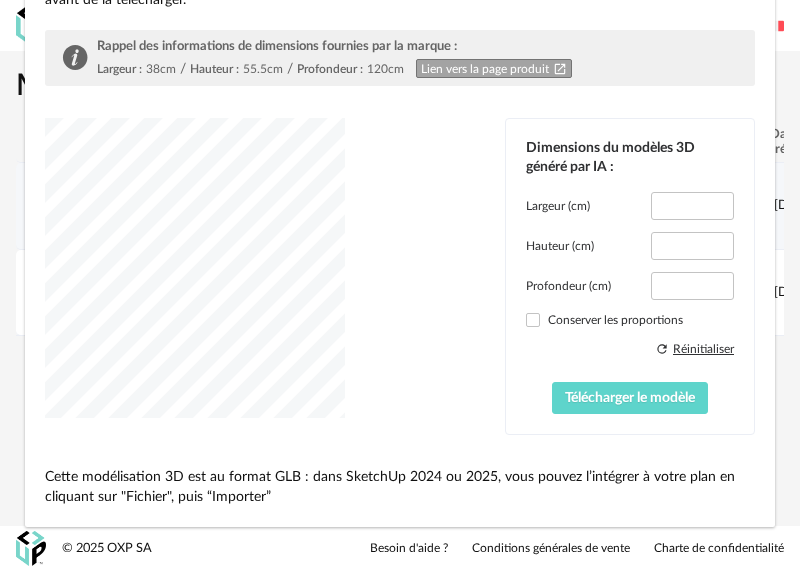 scroll, scrollTop: 160, scrollLeft: 0, axis: vertical 